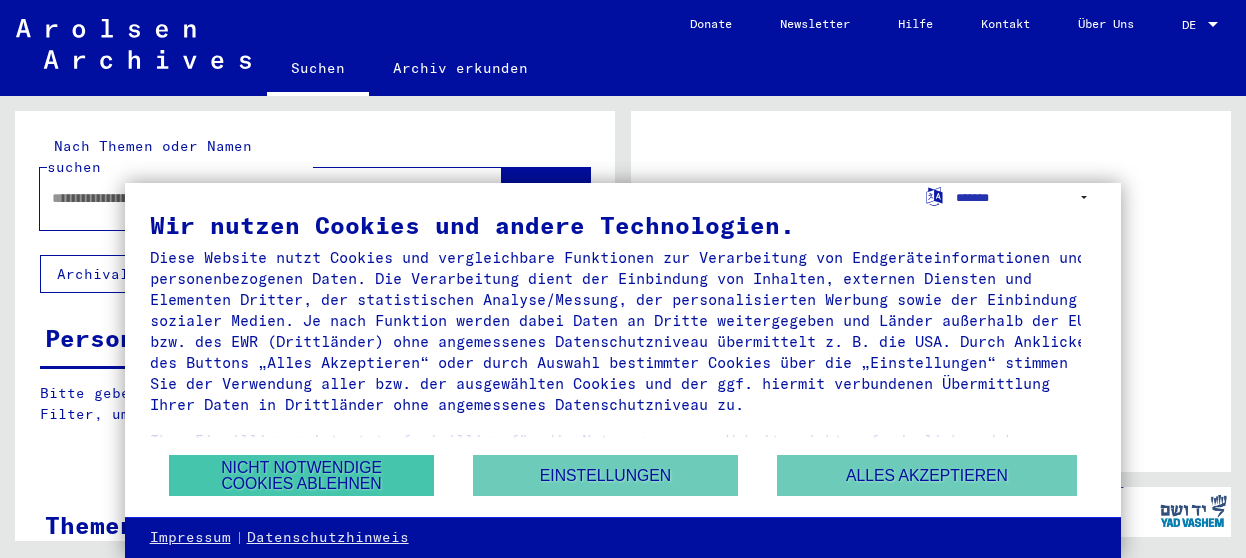 scroll, scrollTop: 0, scrollLeft: 0, axis: both 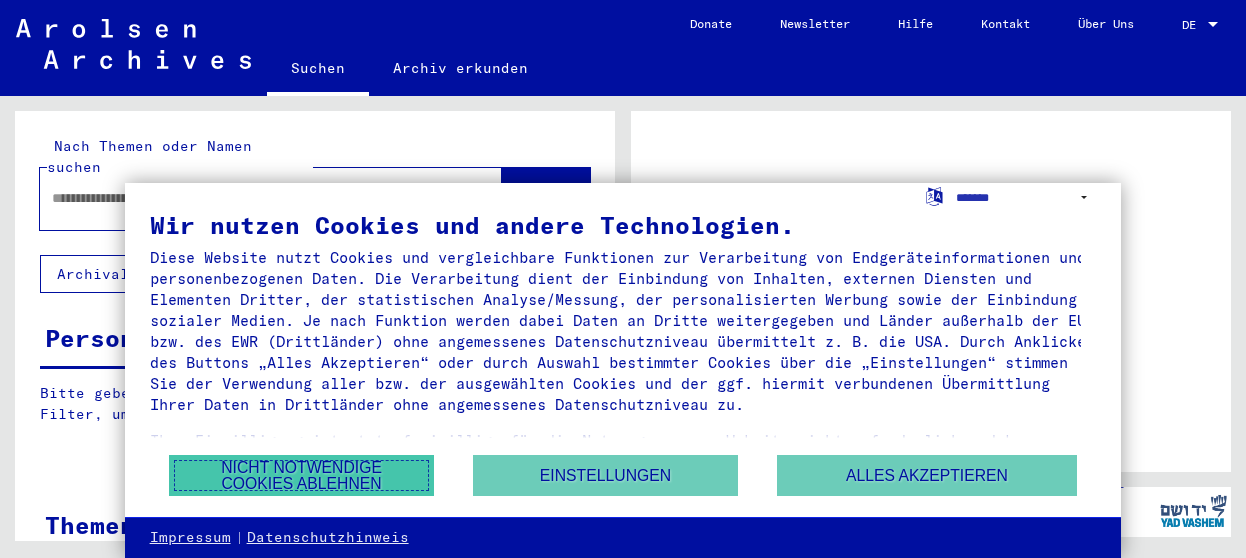 click on "Nicht notwendige Cookies ablehnen" at bounding box center [301, 475] 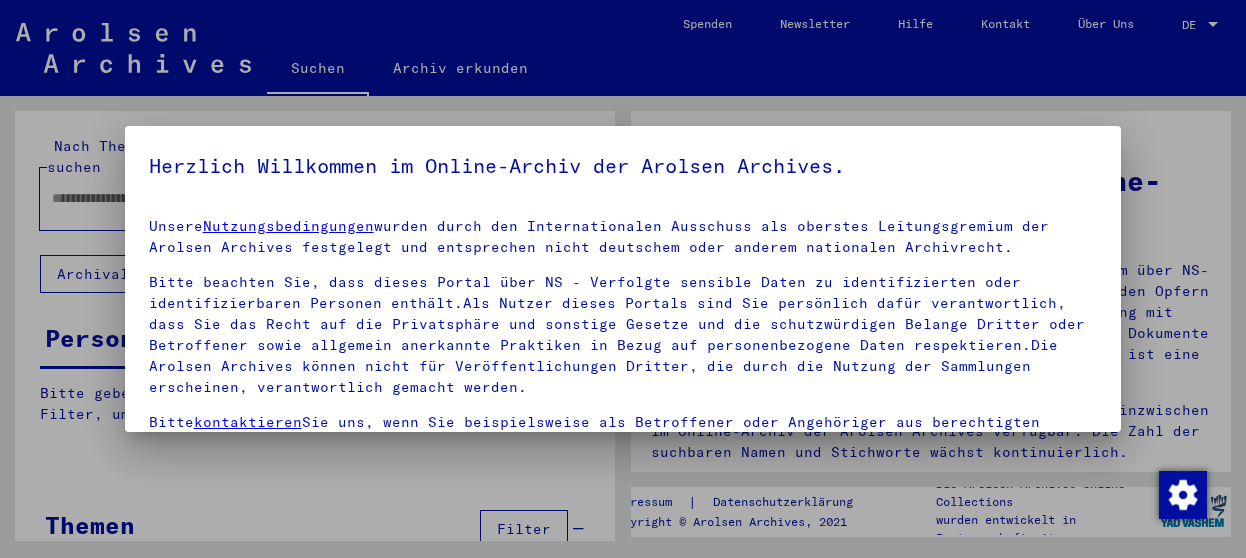 scroll, scrollTop: 182, scrollLeft: 0, axis: vertical 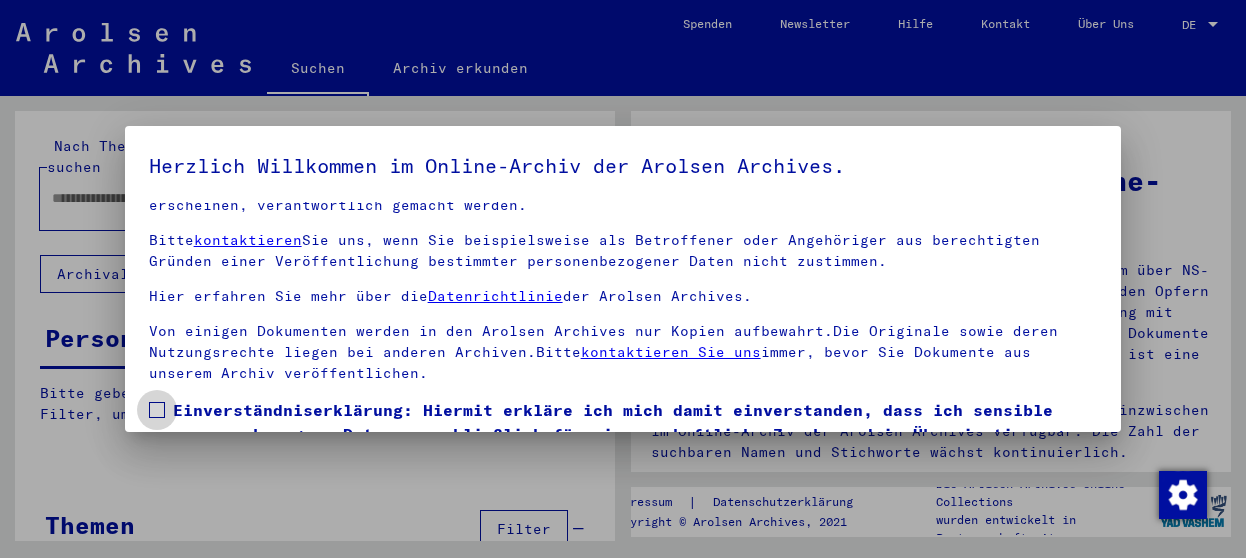 click on "Einverständniserklärung: Hiermit erkläre ich mich damit einverstanden, dass ich sensible personenbezogene Daten ausschließlich für wissenschaftliche Zwecke und in Übereinstimmung mit den geltenden nationalen Gesetzen und Bestimmungen nutze. Mir ist bewusst, dass ein Verstoß gegen diese Gesetze und/oder Bestimmungen strafrechtliche Konsequenzen nach sich ziehen kann." at bounding box center [623, 458] 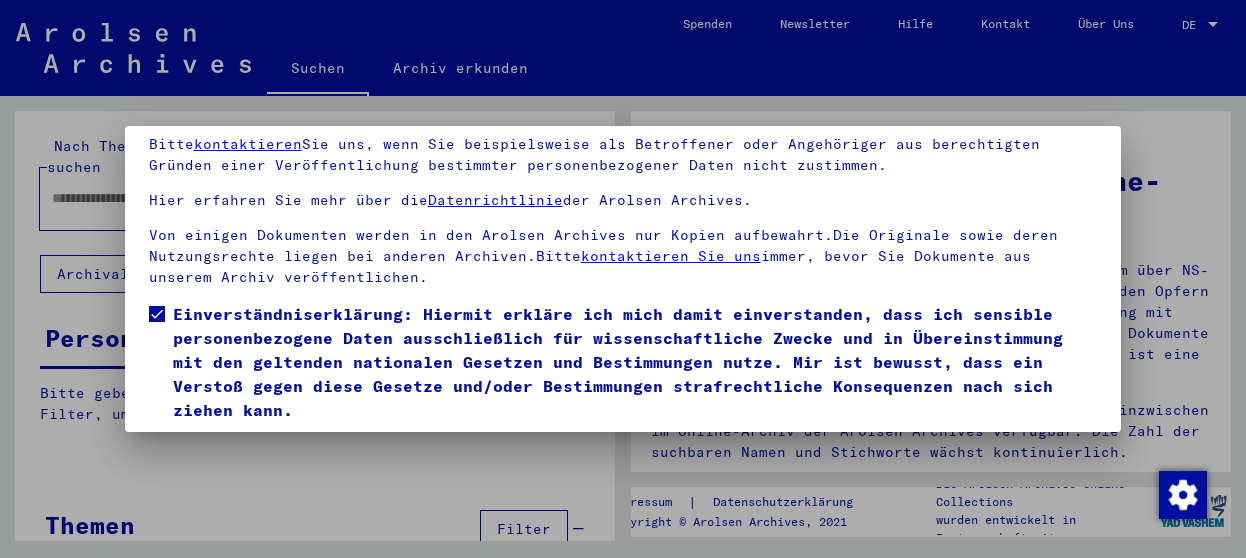 scroll, scrollTop: 155, scrollLeft: 0, axis: vertical 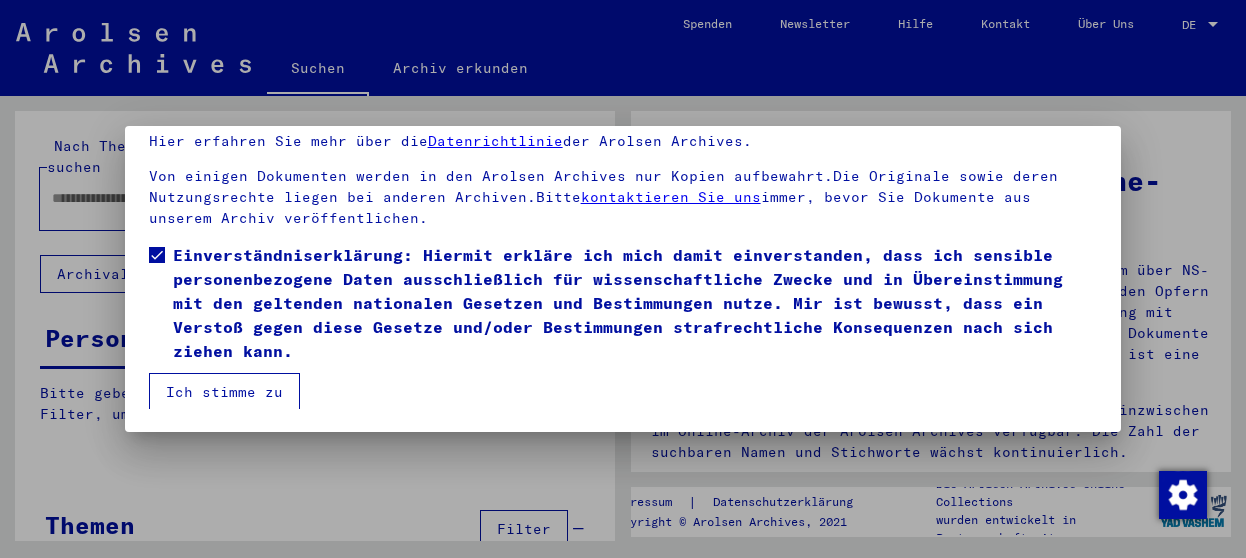 drag, startPoint x: 278, startPoint y: 378, endPoint x: 220, endPoint y: 325, distance: 78.56844 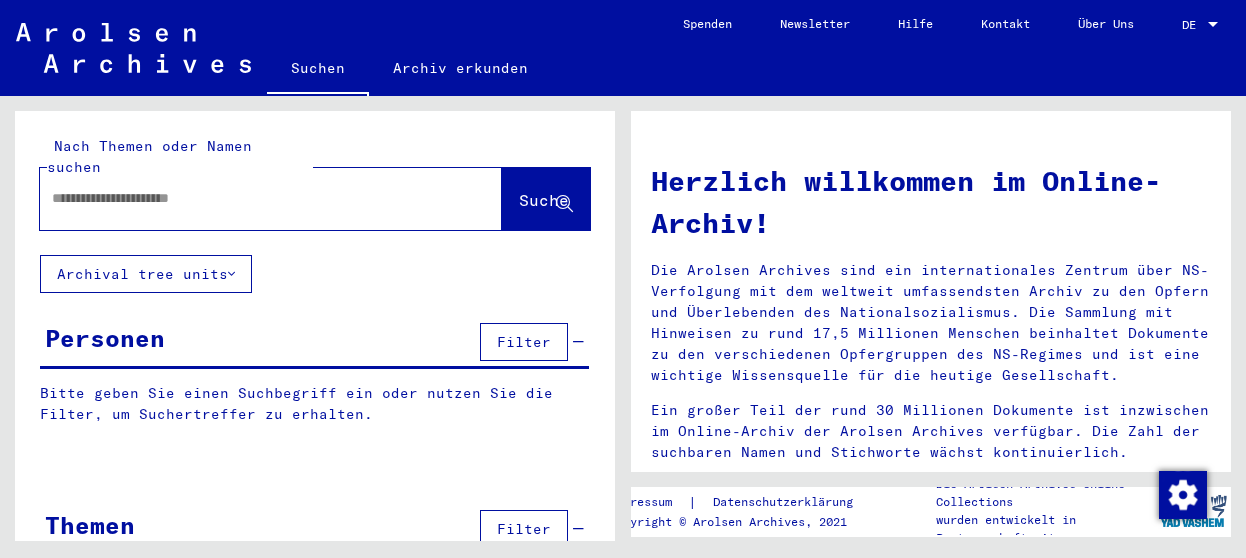 click at bounding box center (241, 198) 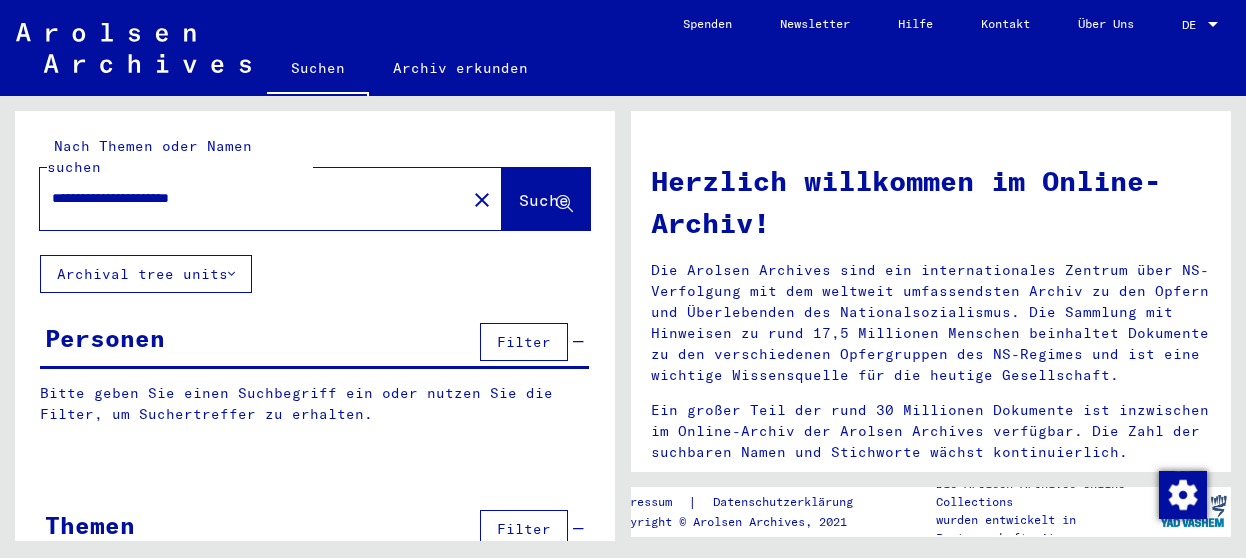click on "Suche" at bounding box center [544, 200] 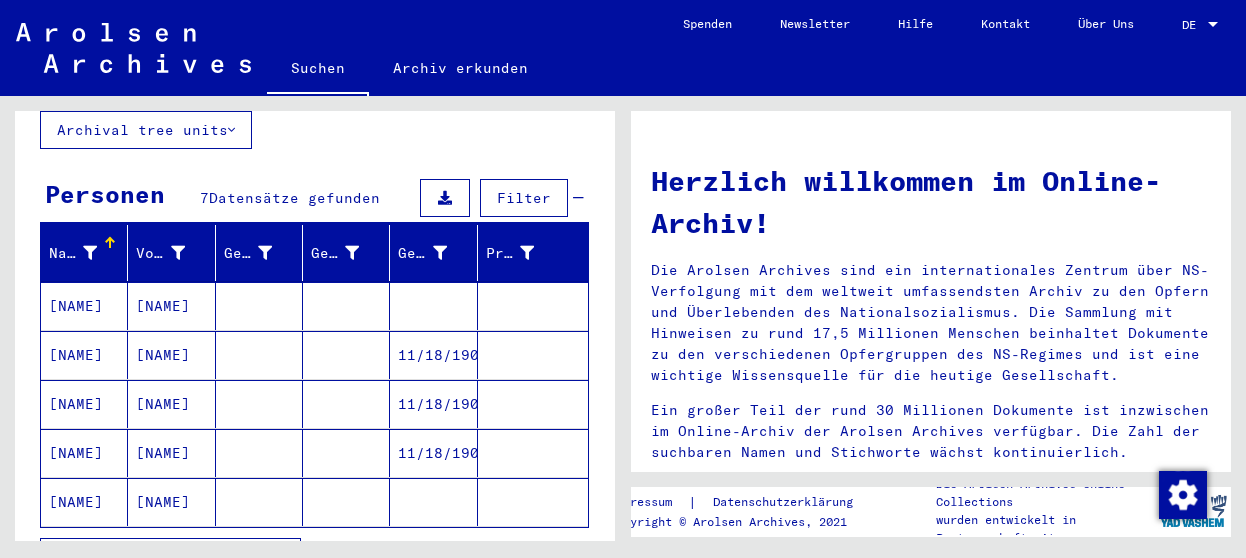 scroll, scrollTop: 200, scrollLeft: 0, axis: vertical 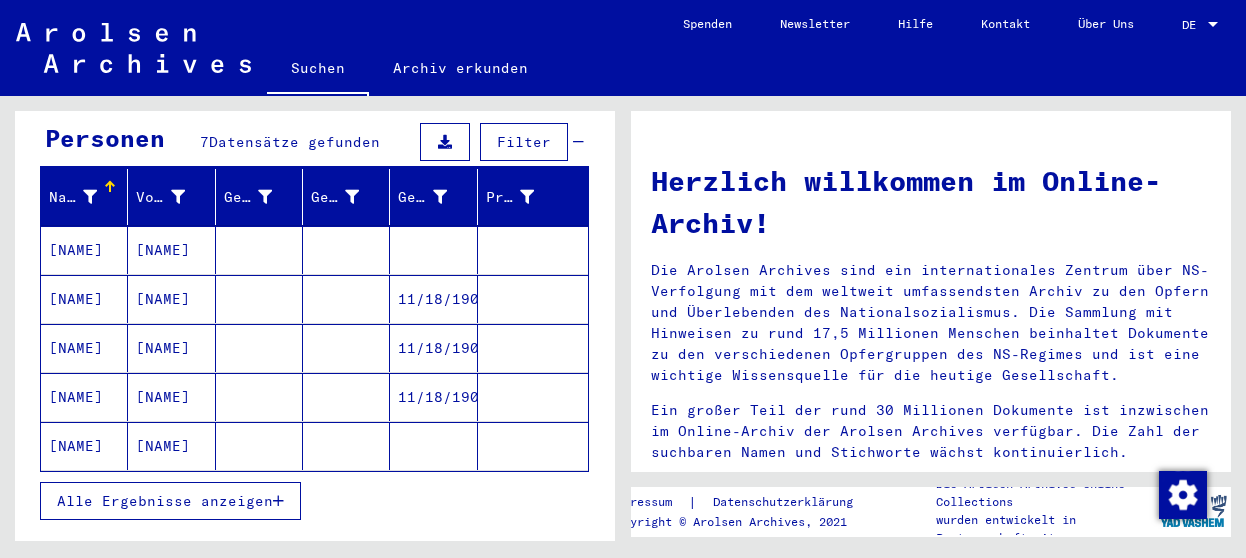 click on "[NAME]" at bounding box center (171, 250) 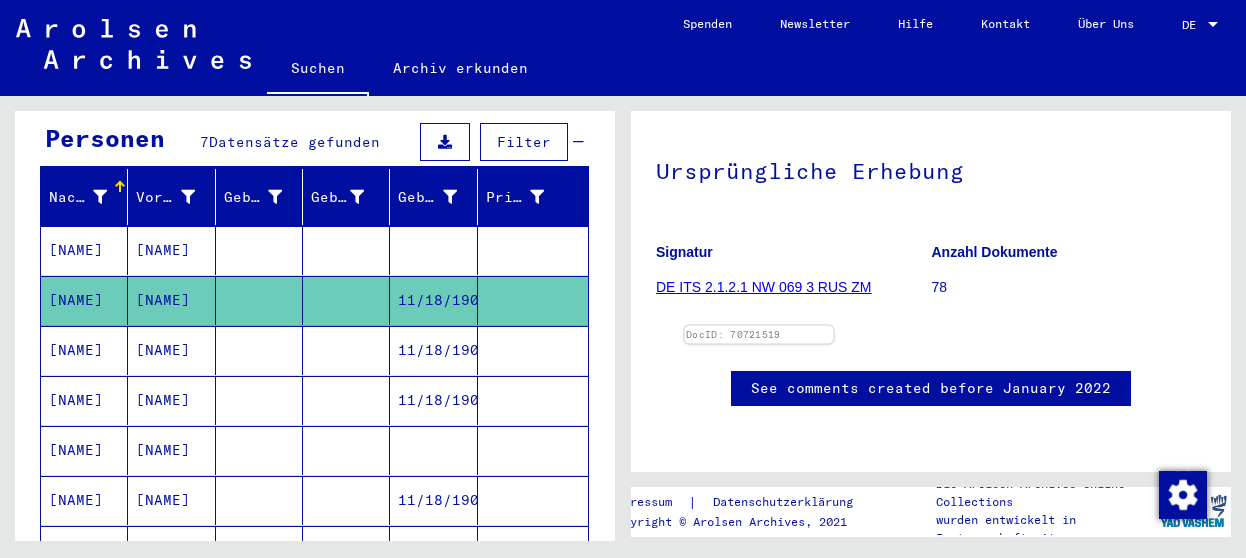 scroll, scrollTop: 500, scrollLeft: 0, axis: vertical 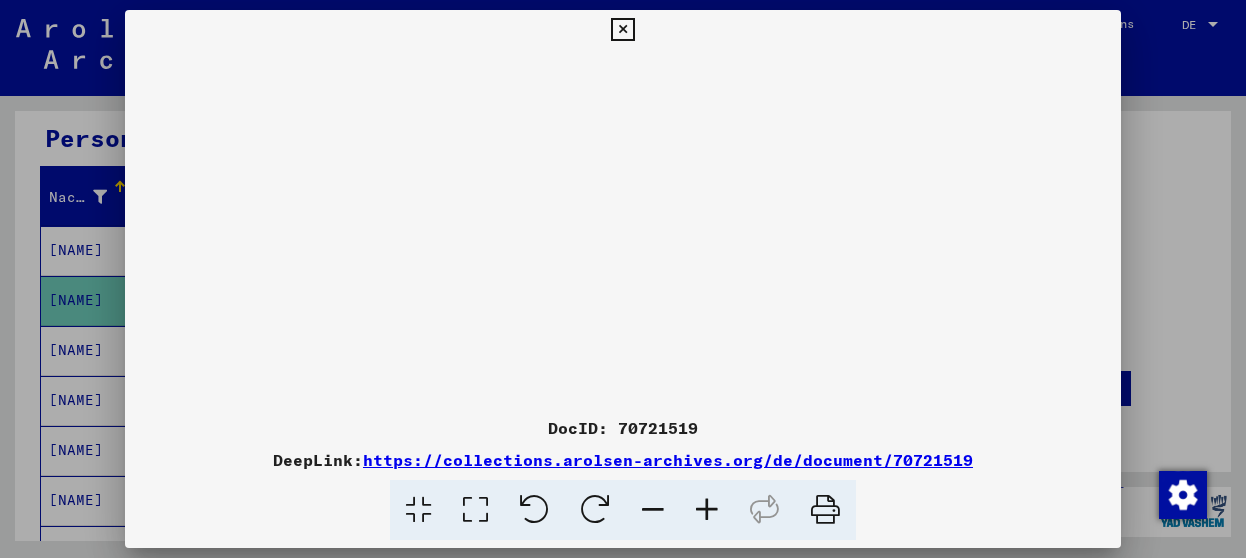 click at bounding box center (623, 229) 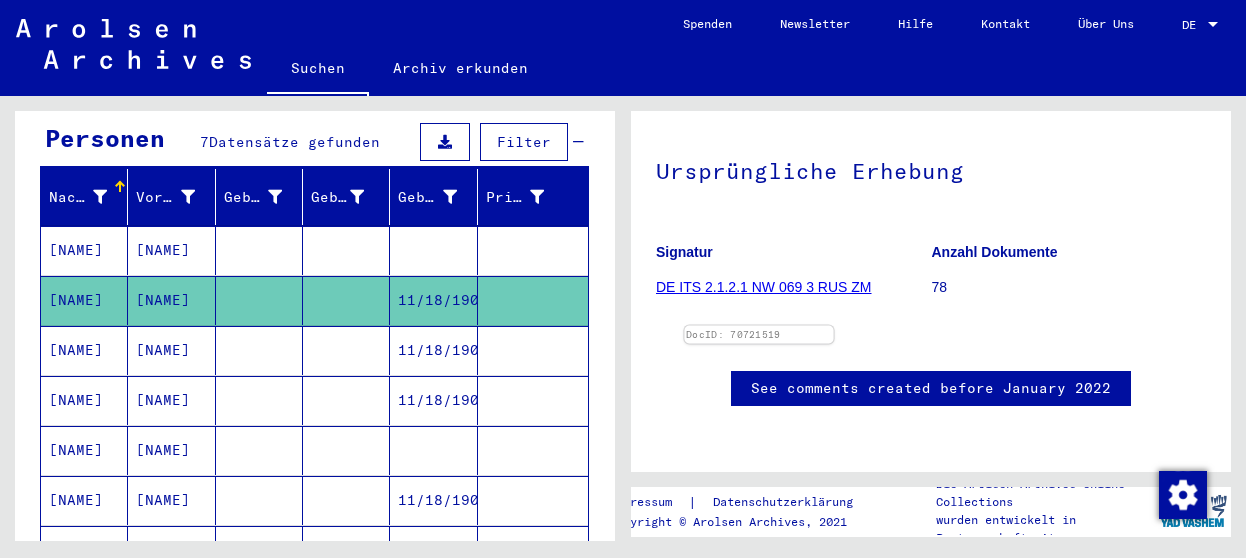 click at bounding box center (758, 326) 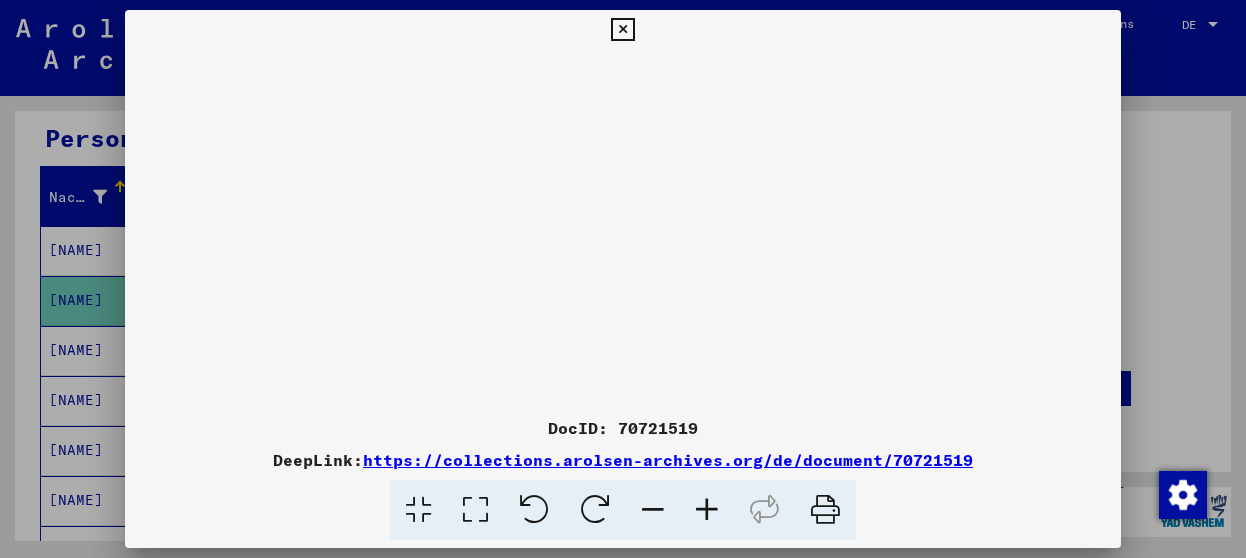 click at bounding box center [623, 229] 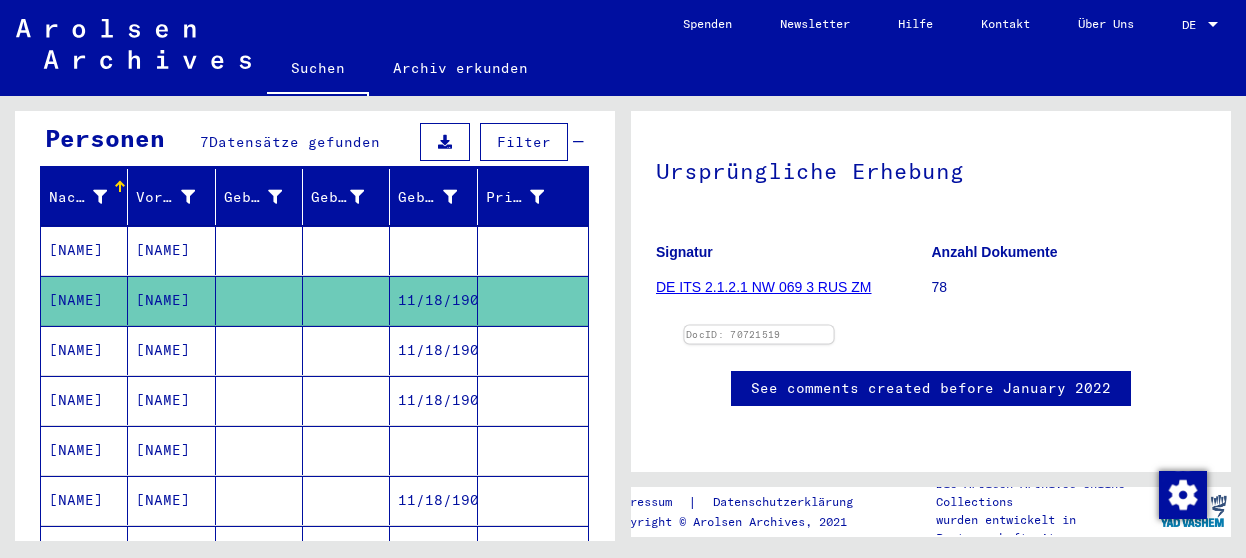 scroll, scrollTop: 500, scrollLeft: 0, axis: vertical 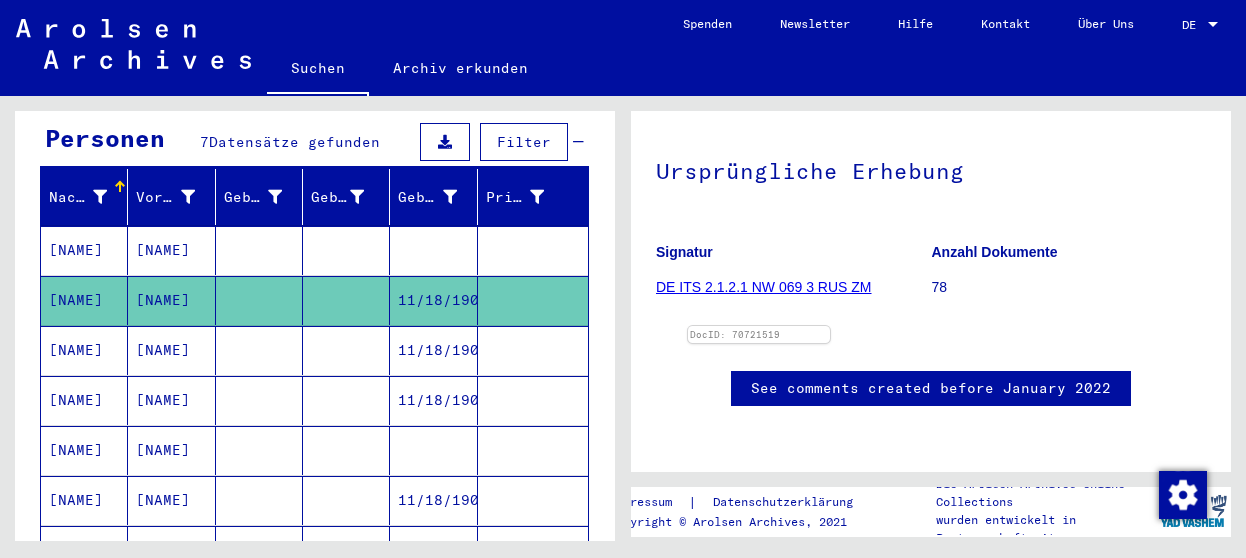 click at bounding box center [259, 250] 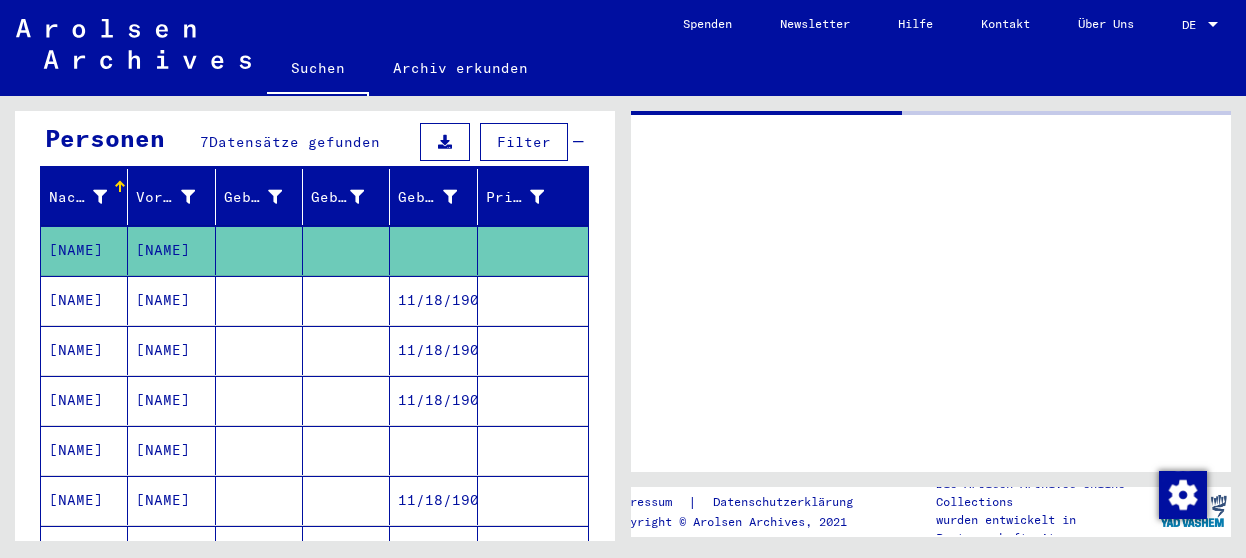 scroll, scrollTop: 0, scrollLeft: 0, axis: both 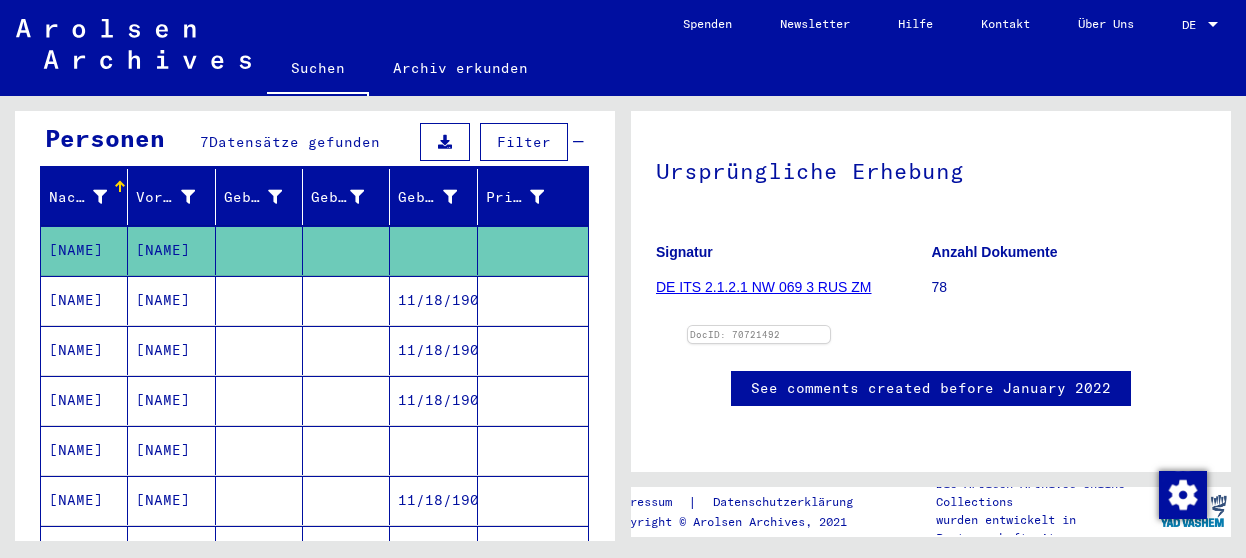 click at bounding box center (259, 250) 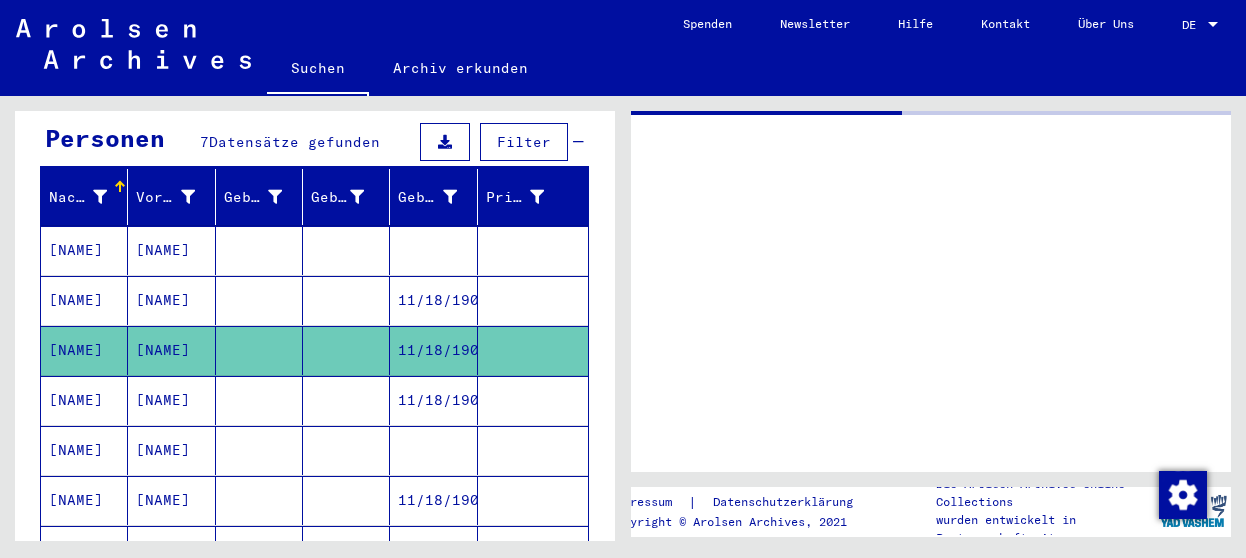 scroll, scrollTop: 0, scrollLeft: 0, axis: both 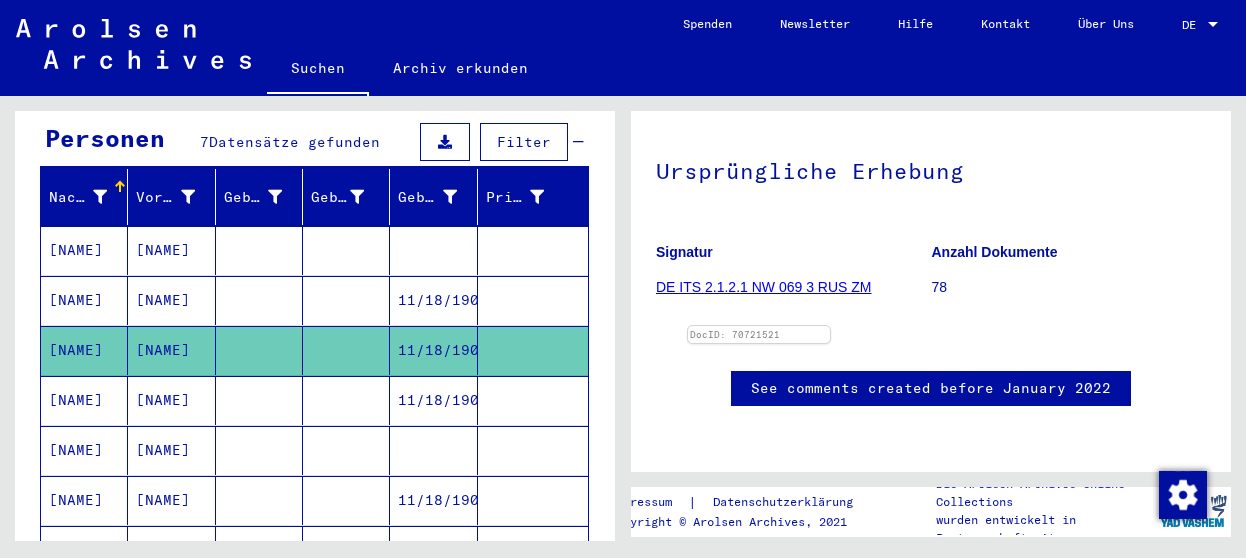 click at bounding box center [259, 250] 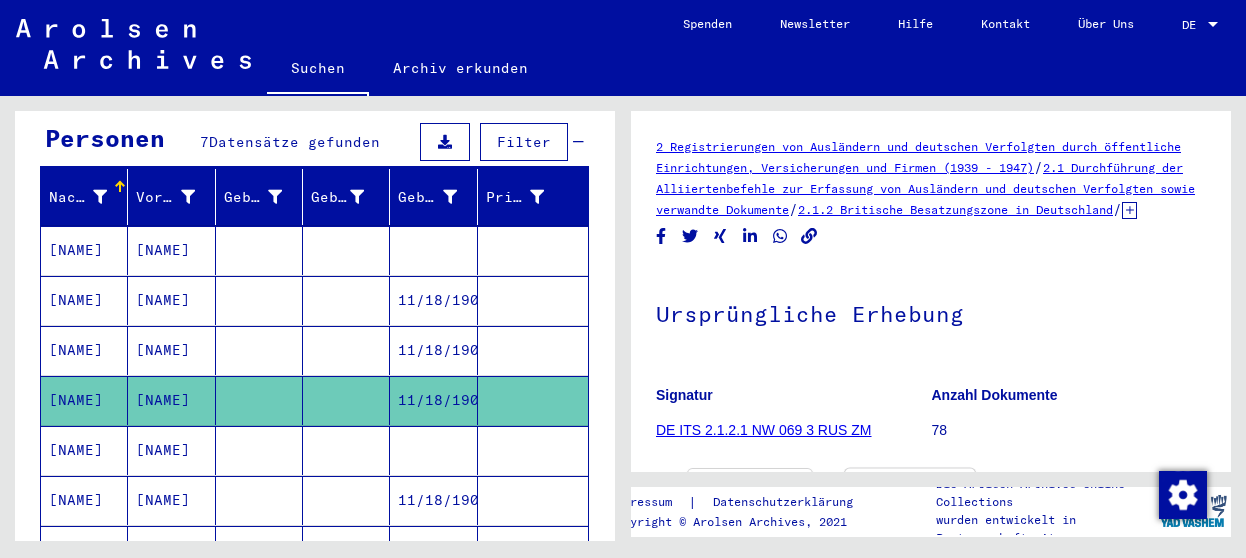 scroll, scrollTop: 385, scrollLeft: 0, axis: vertical 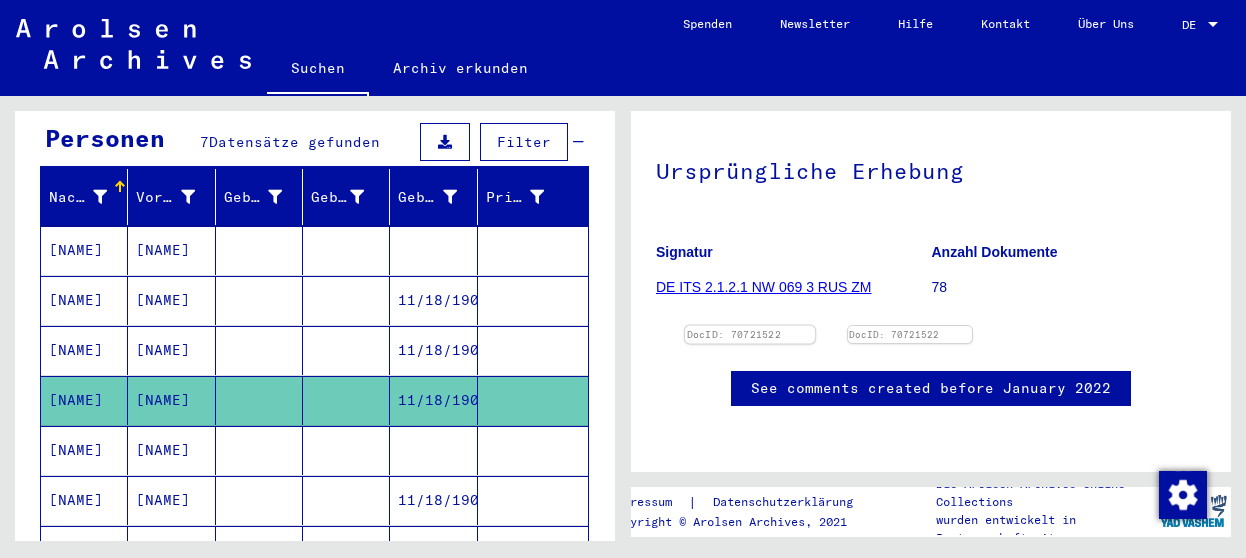 click at bounding box center (750, 326) 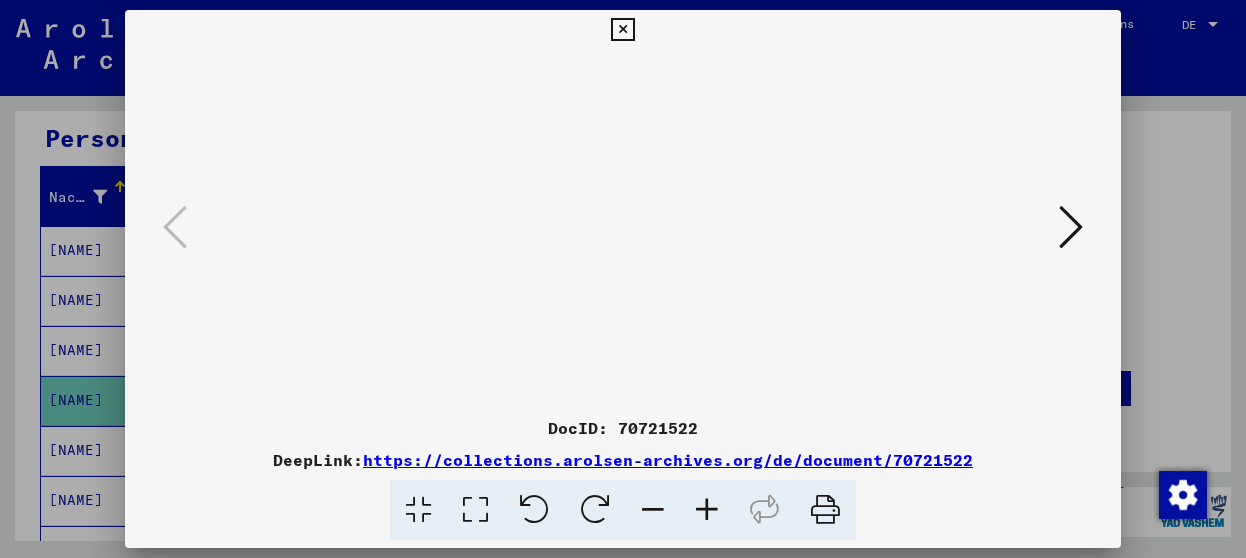 click at bounding box center [707, 510] 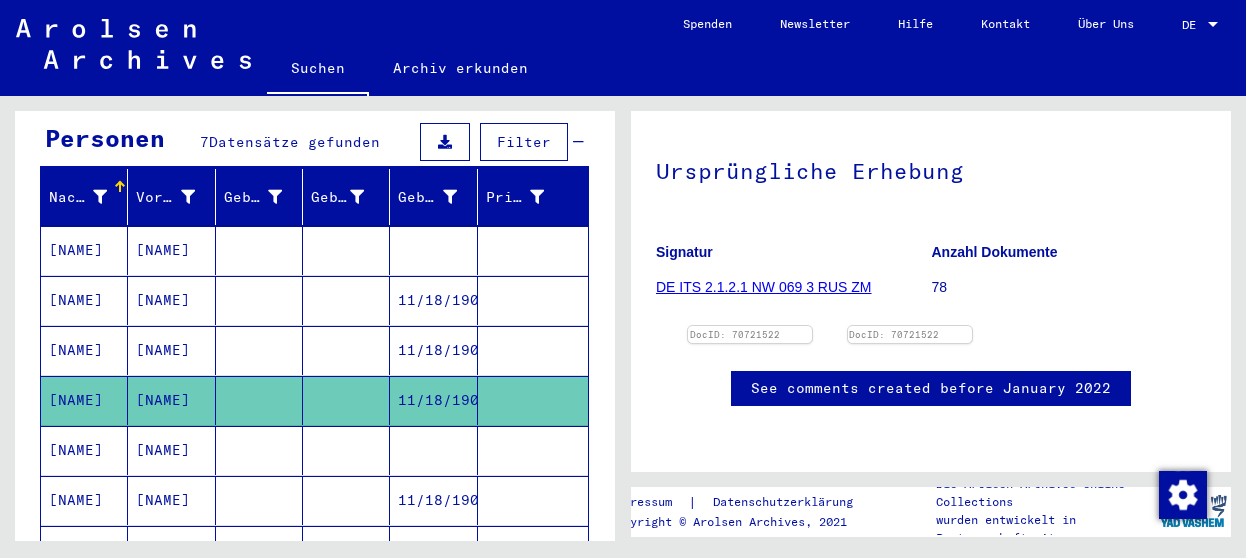 click at bounding box center (433, 250) 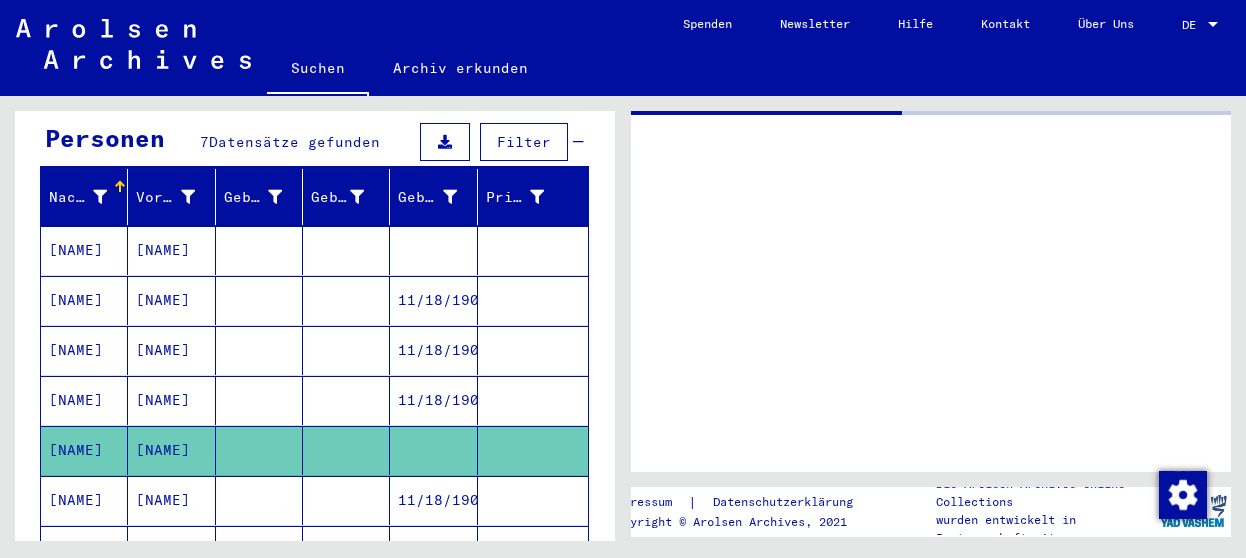 scroll, scrollTop: 0, scrollLeft: 0, axis: both 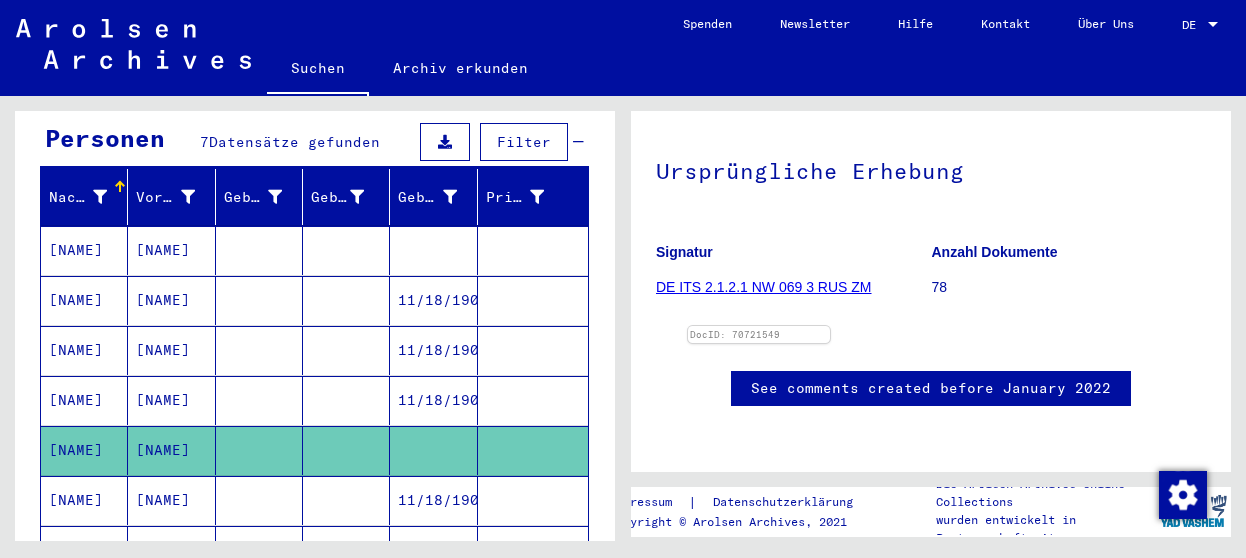 click at bounding box center (259, 250) 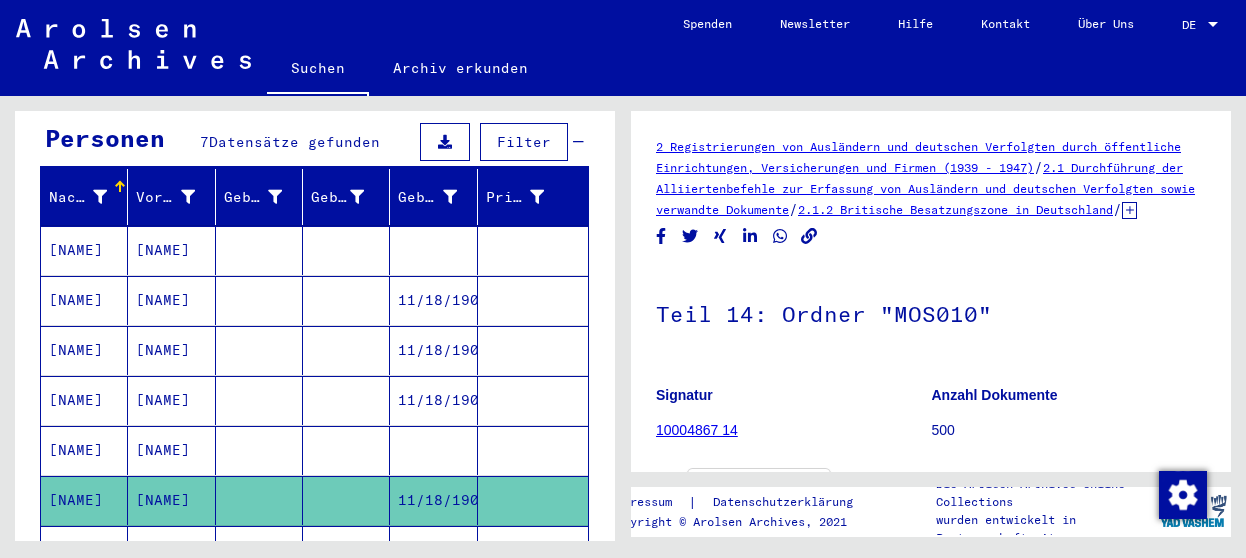 scroll, scrollTop: 381, scrollLeft: 0, axis: vertical 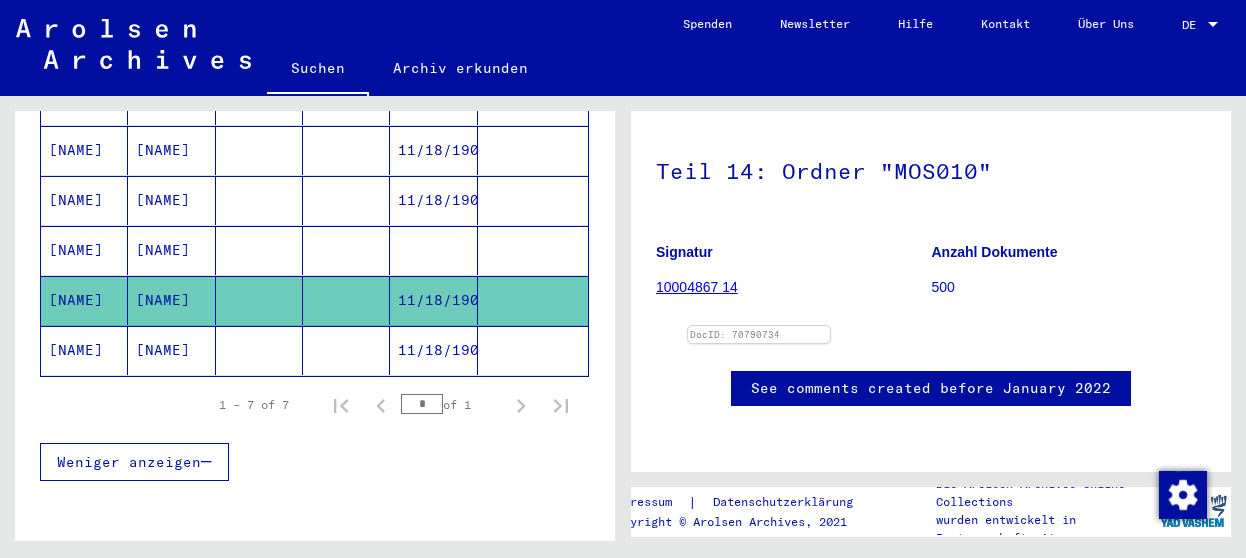 click at bounding box center (346, 50) 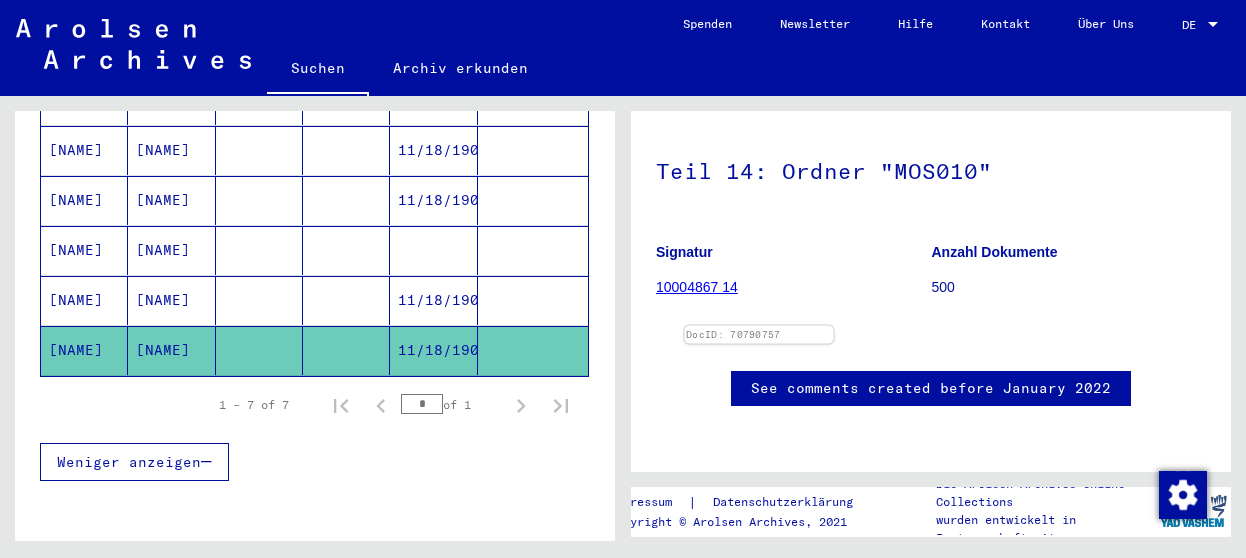 scroll, scrollTop: 400, scrollLeft: 0, axis: vertical 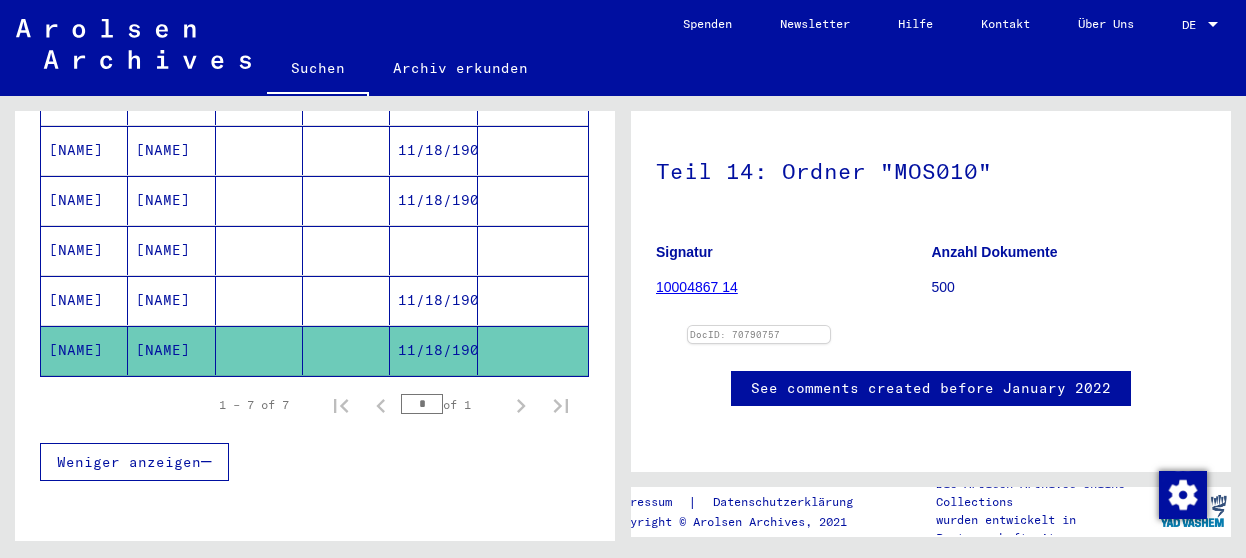 click at bounding box center [259, 50] 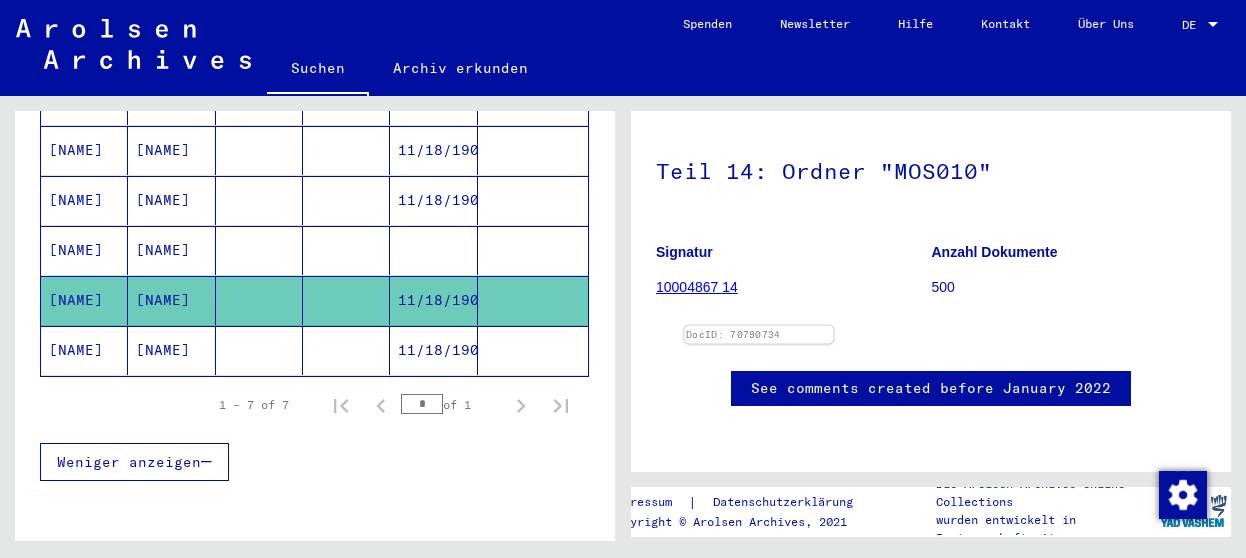 scroll, scrollTop: 500, scrollLeft: 0, axis: vertical 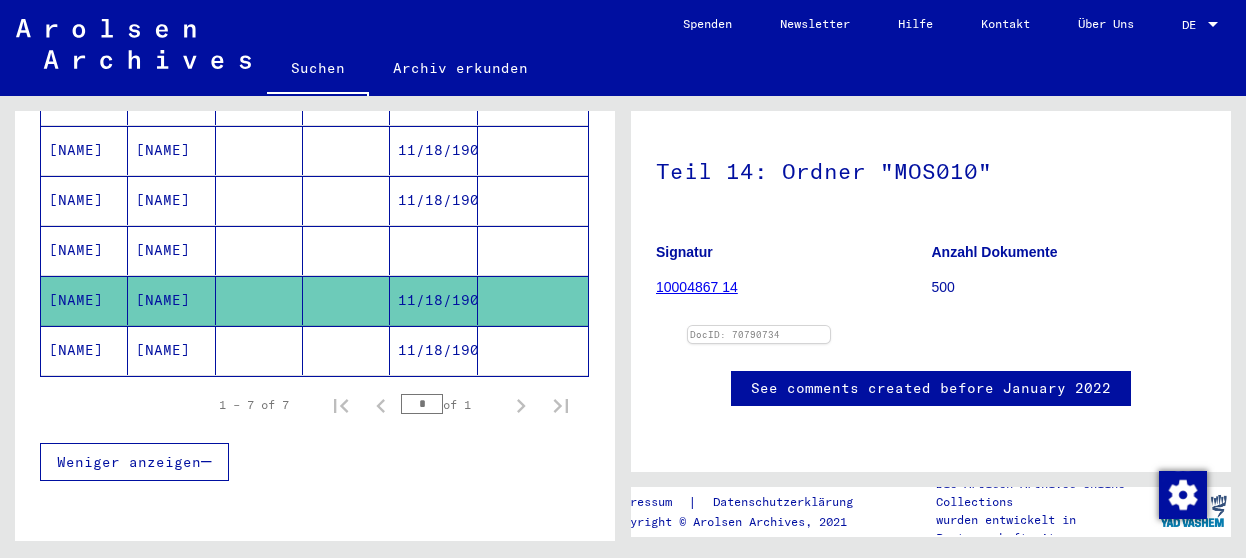 click at bounding box center [259, 50] 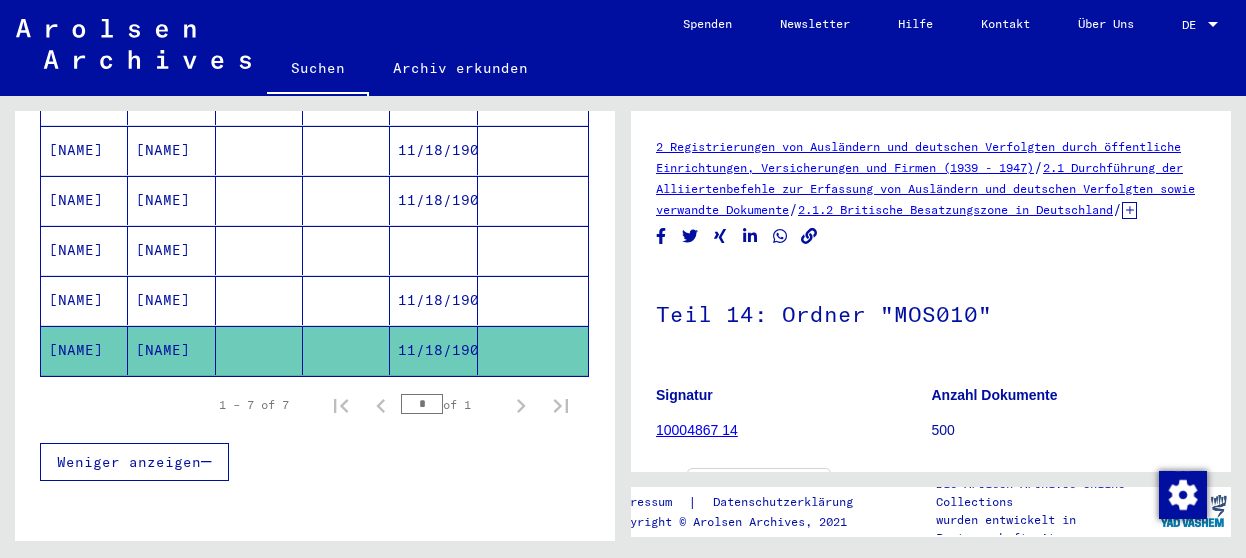 scroll, scrollTop: 0, scrollLeft: 0, axis: both 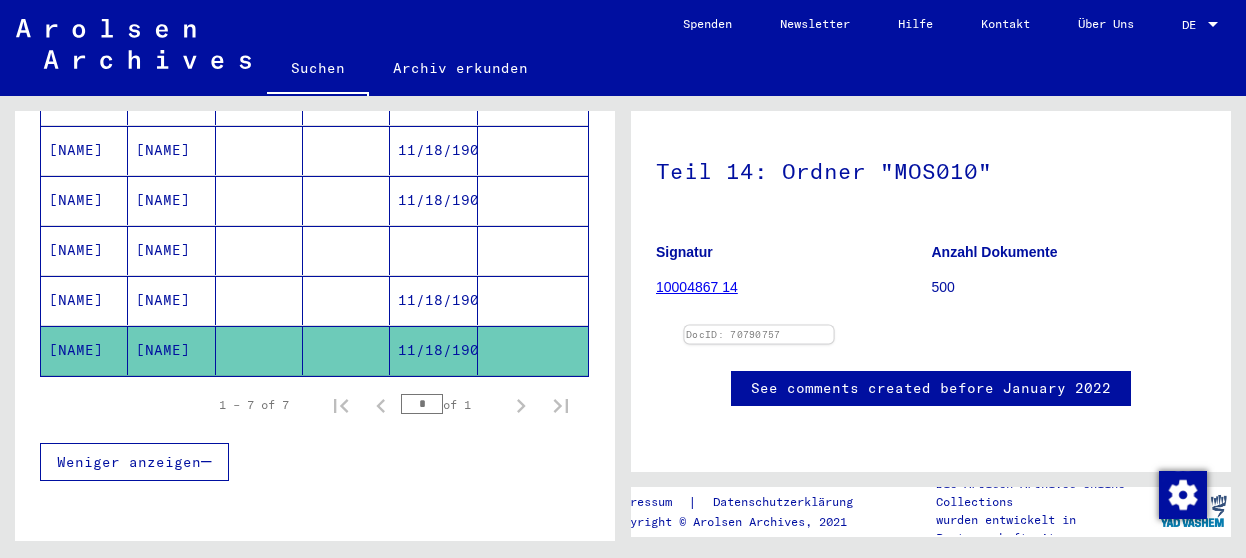 drag, startPoint x: 762, startPoint y: 170, endPoint x: 965, endPoint y: 331, distance: 259.09457 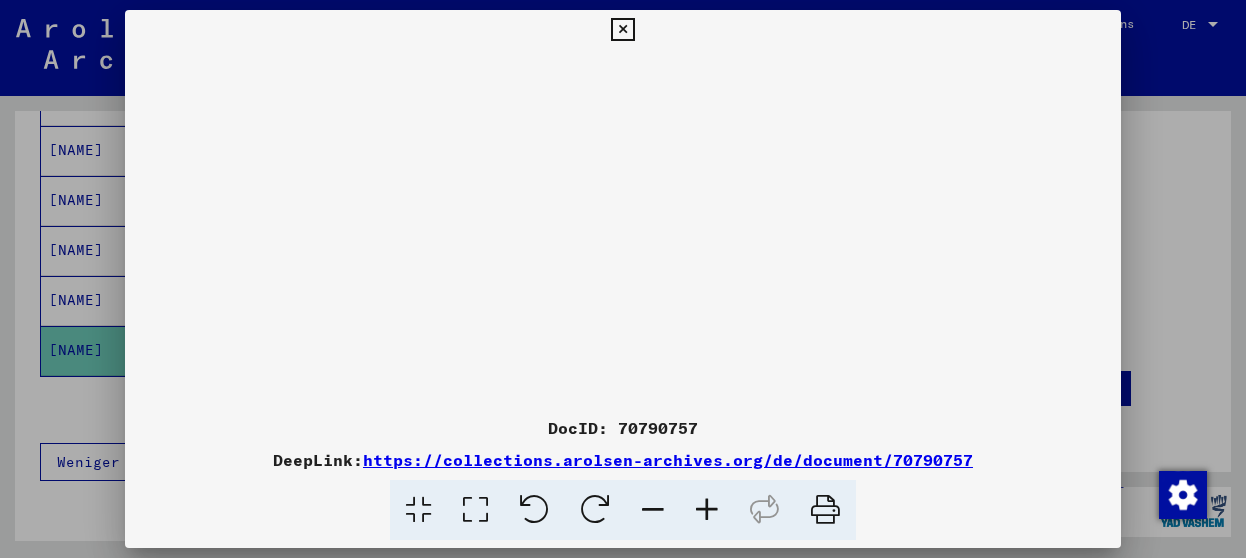 drag, startPoint x: 827, startPoint y: 499, endPoint x: 282, endPoint y: 329, distance: 570.89844 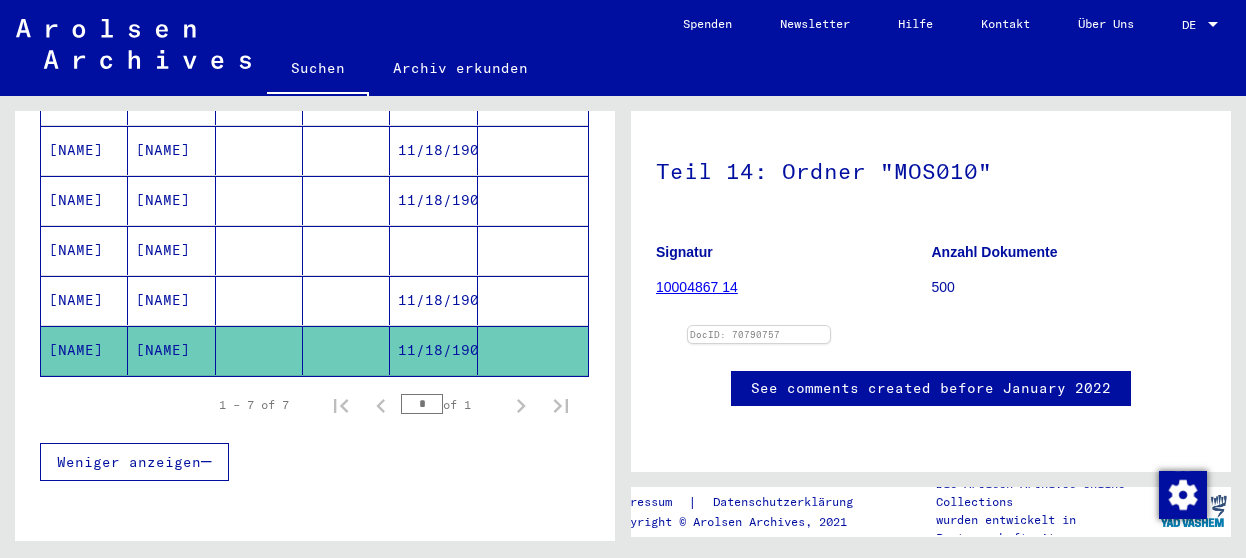 click at bounding box center [346, 50] 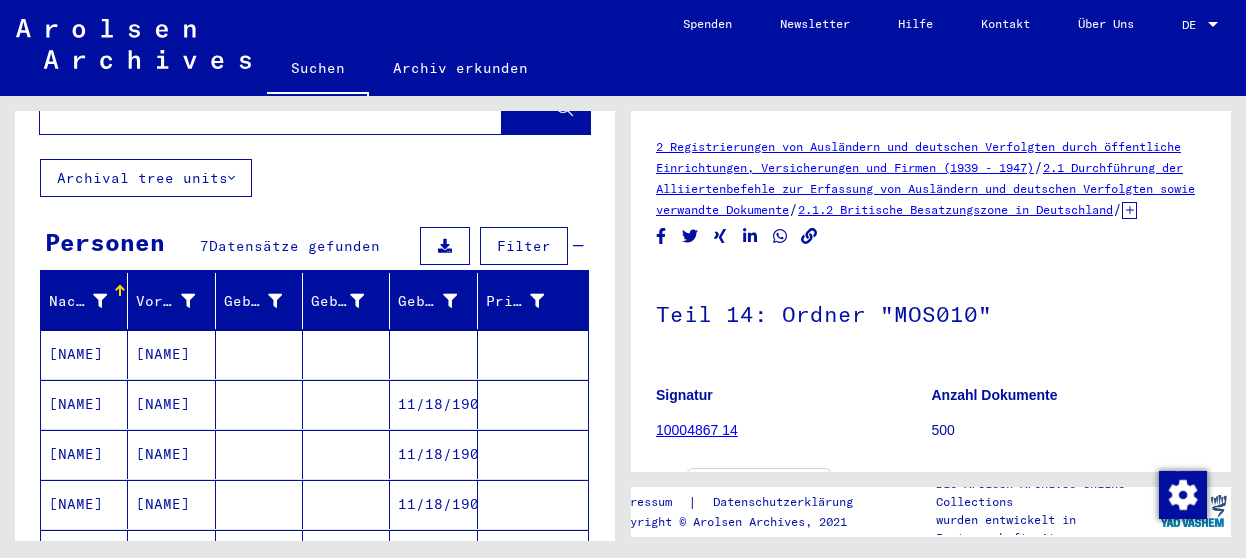 scroll, scrollTop: 0, scrollLeft: 0, axis: both 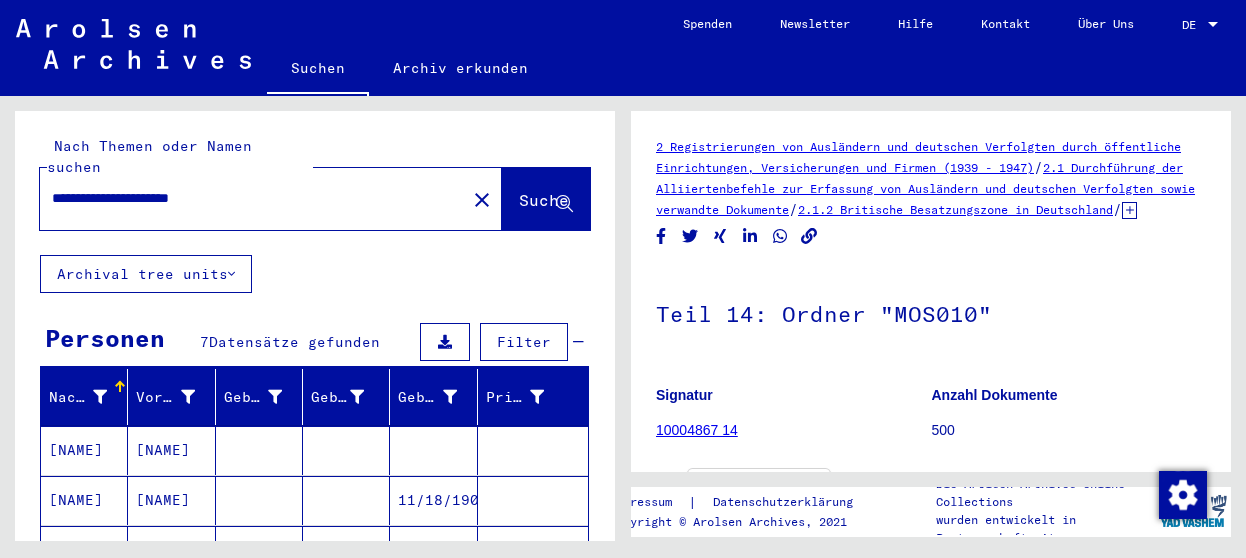 drag, startPoint x: 314, startPoint y: 184, endPoint x: 11, endPoint y: 179, distance: 303.04126 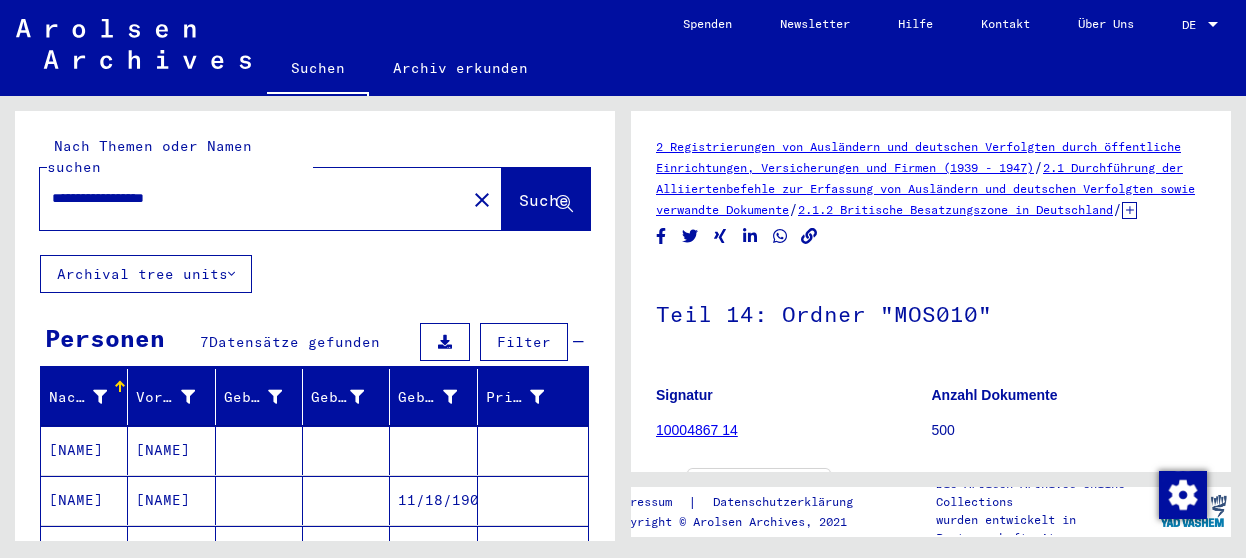 type on "**********" 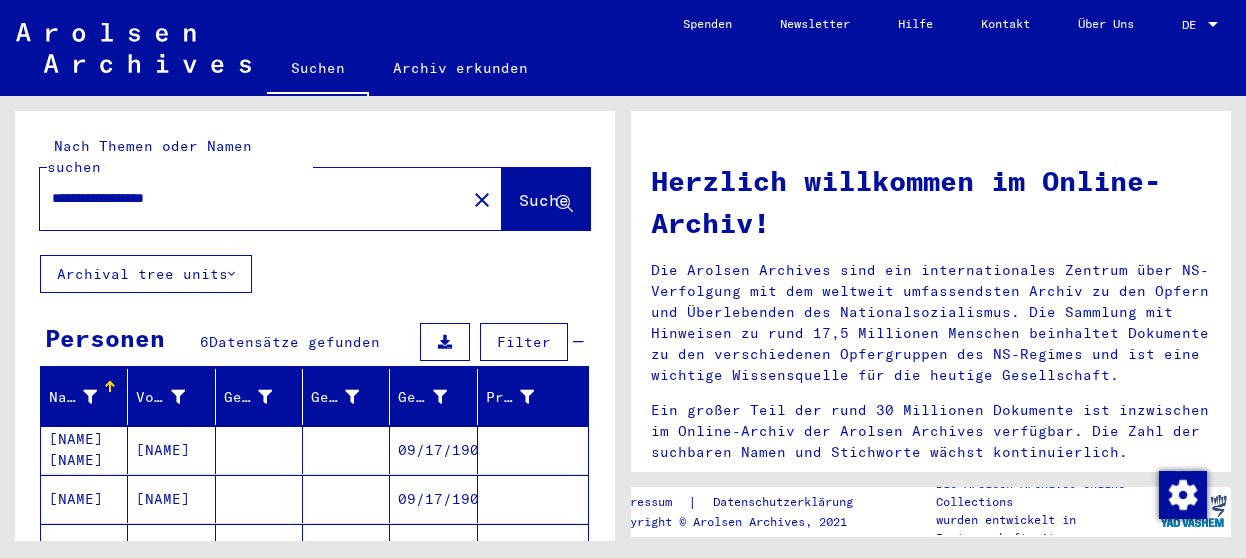 click at bounding box center (346, 450) 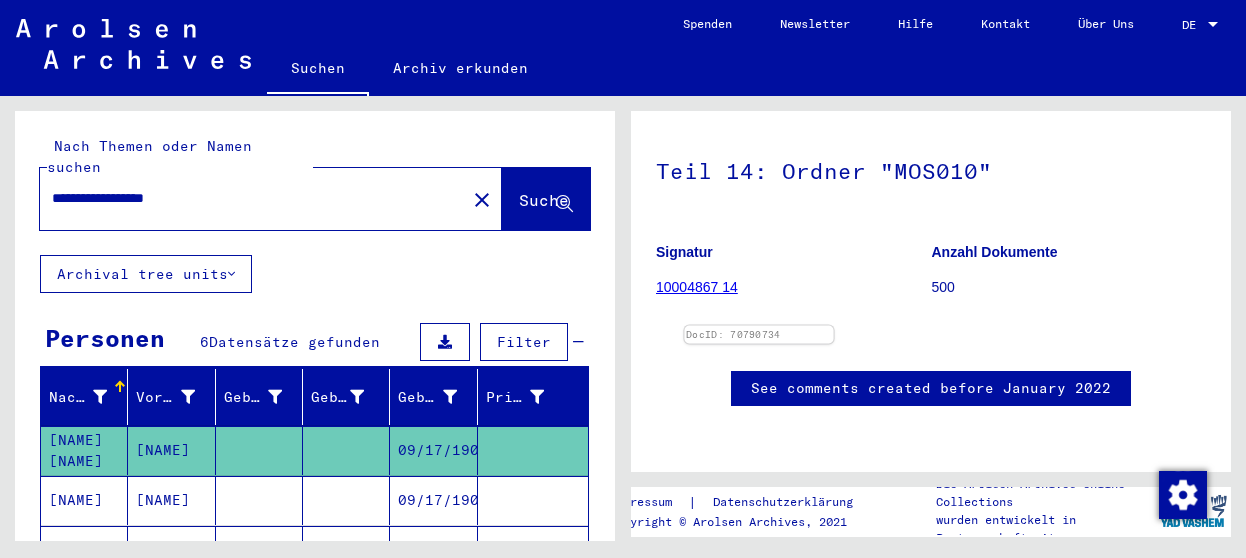 scroll, scrollTop: 0, scrollLeft: 0, axis: both 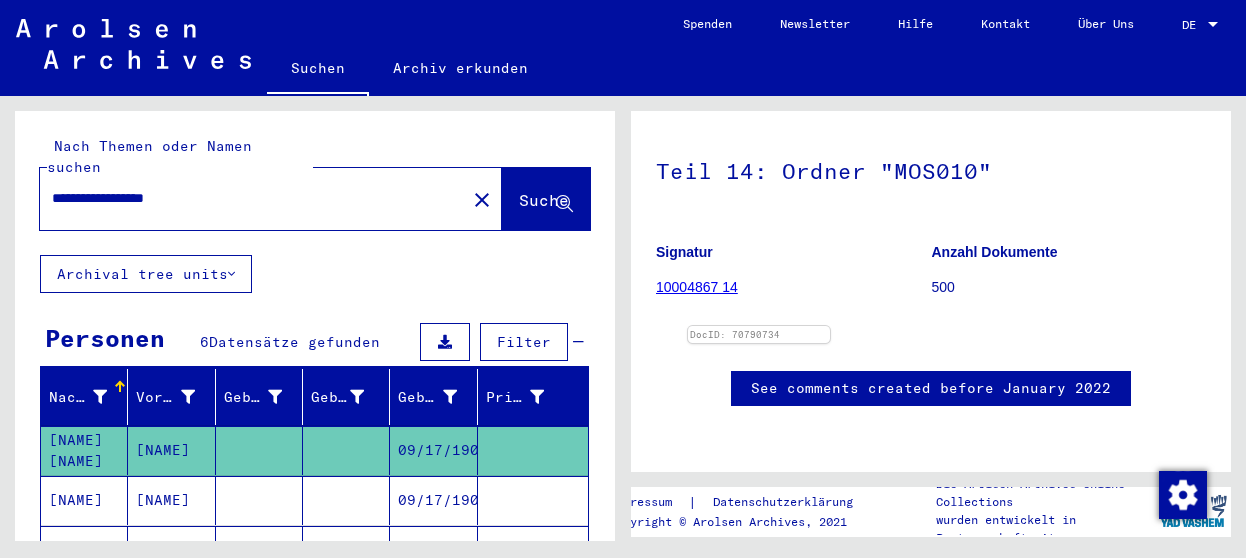 click at bounding box center (346, 450) 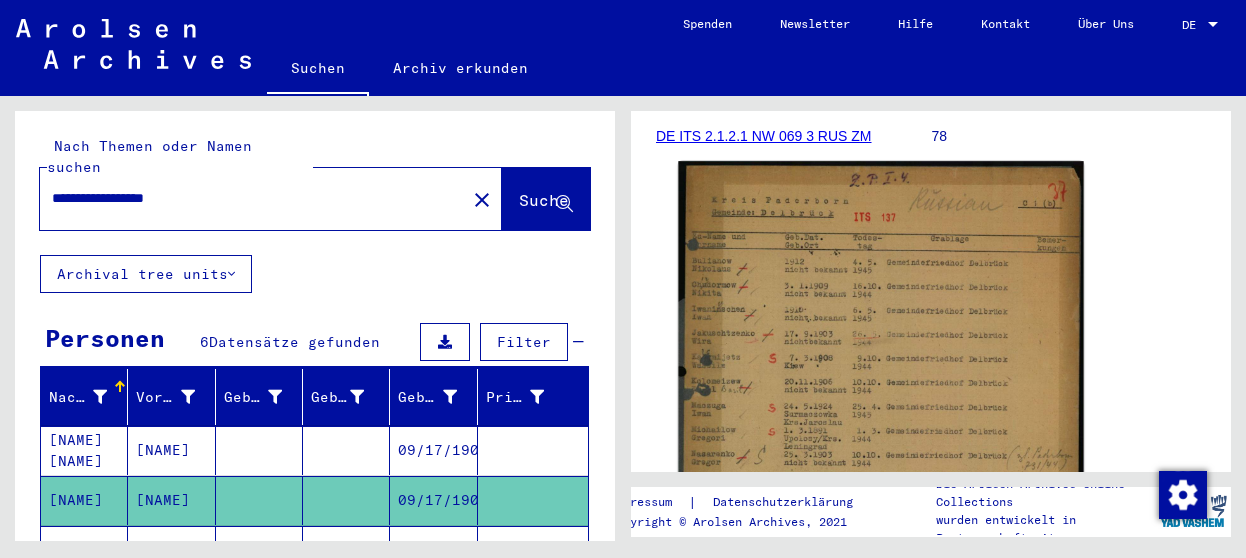 scroll, scrollTop: 500, scrollLeft: 0, axis: vertical 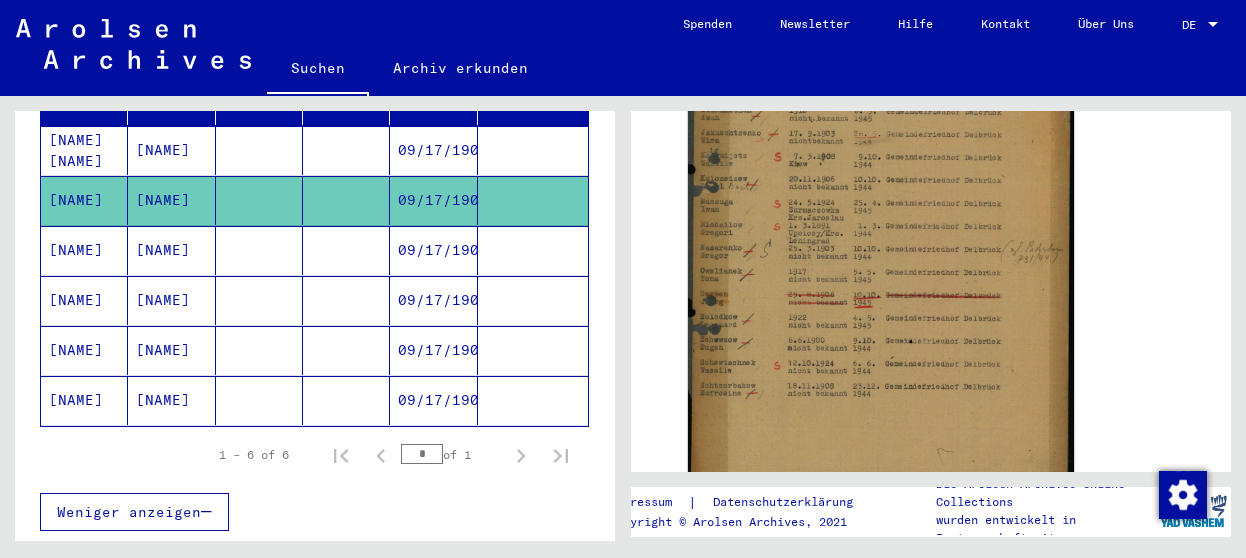 click at bounding box center (346, 150) 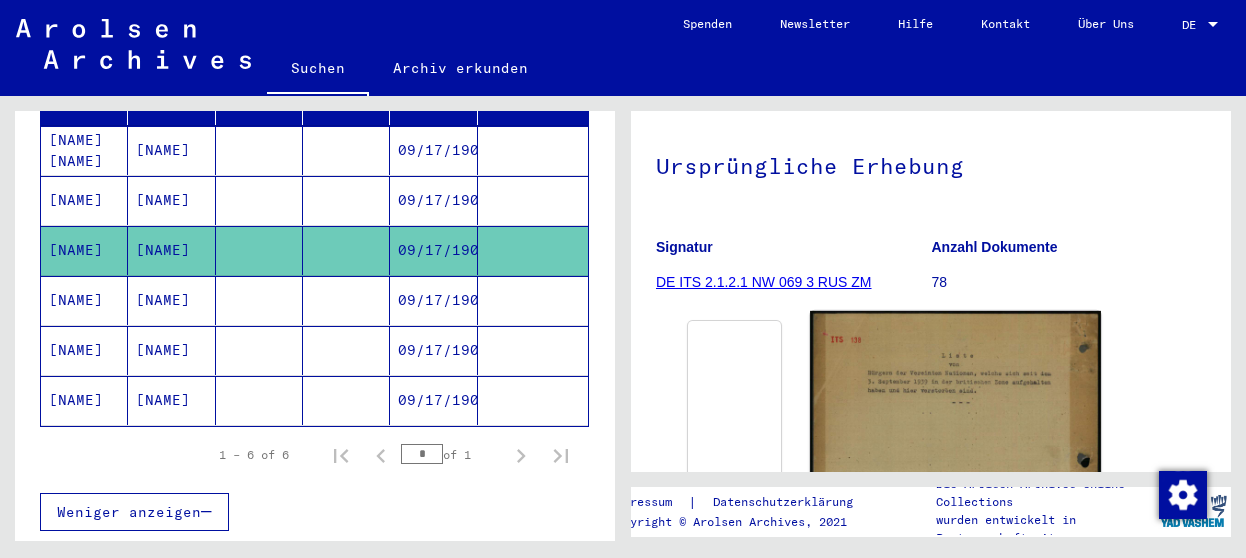 scroll, scrollTop: 482, scrollLeft: 0, axis: vertical 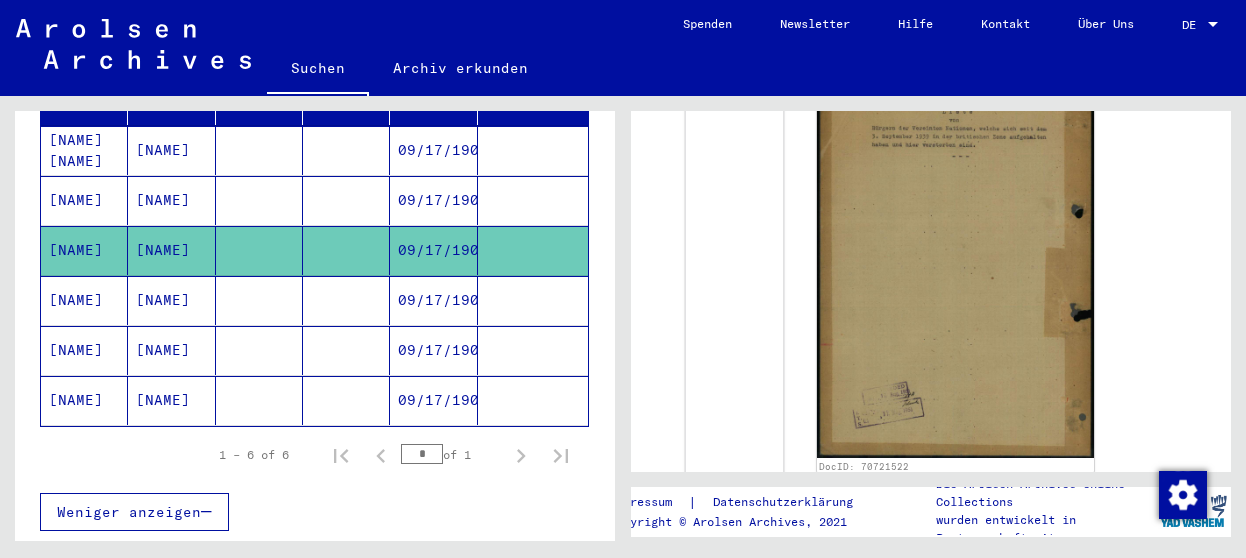 click at bounding box center (735, 59) 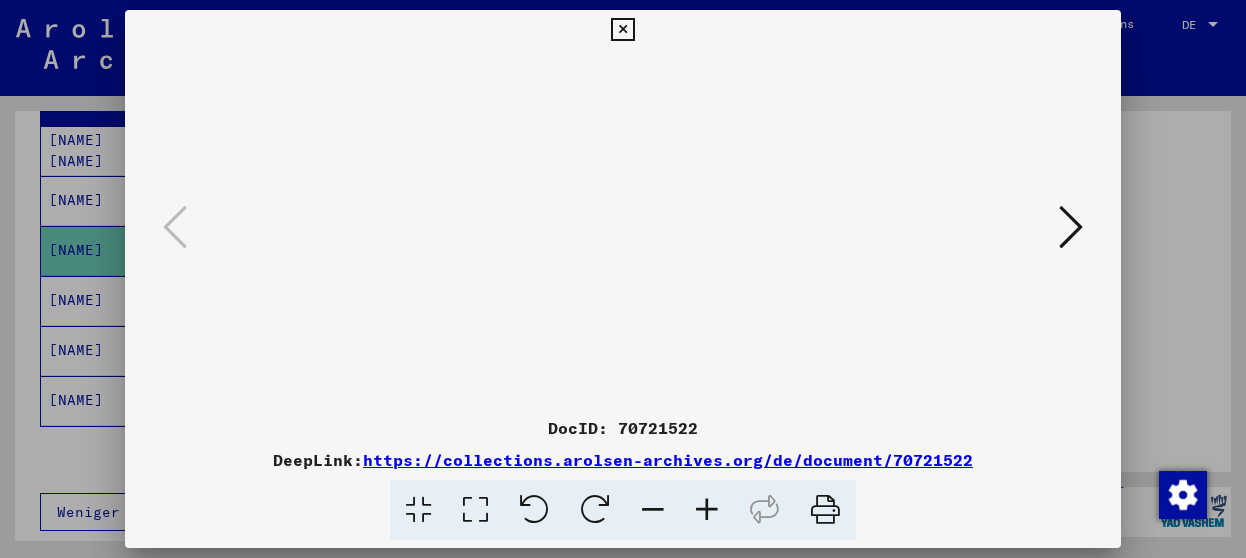 click at bounding box center (623, 279) 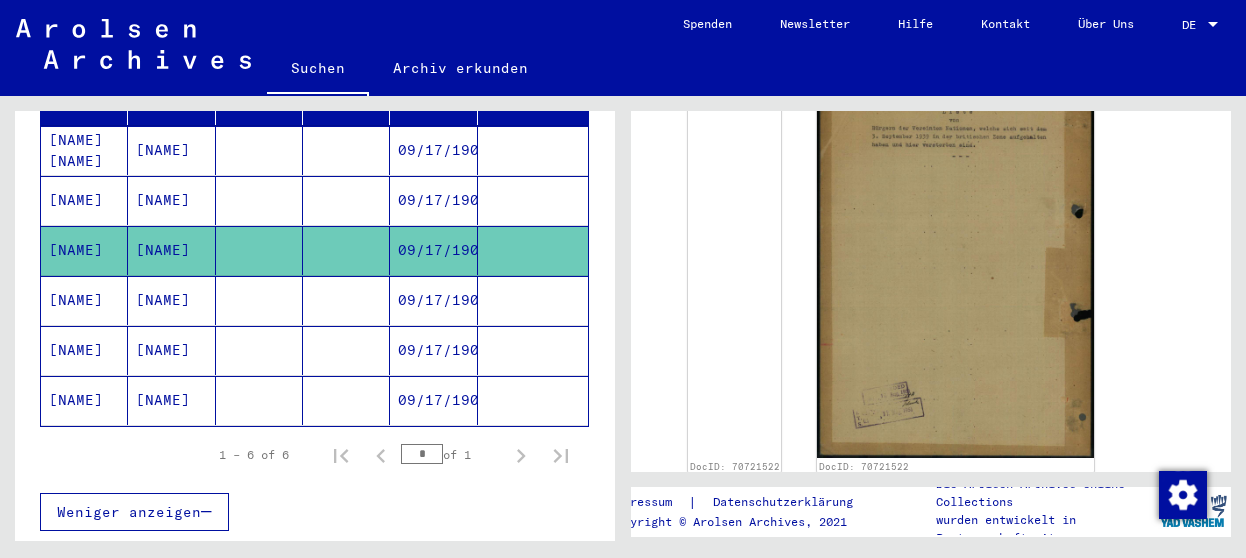 click on "09/17/1903" at bounding box center [433, 150] 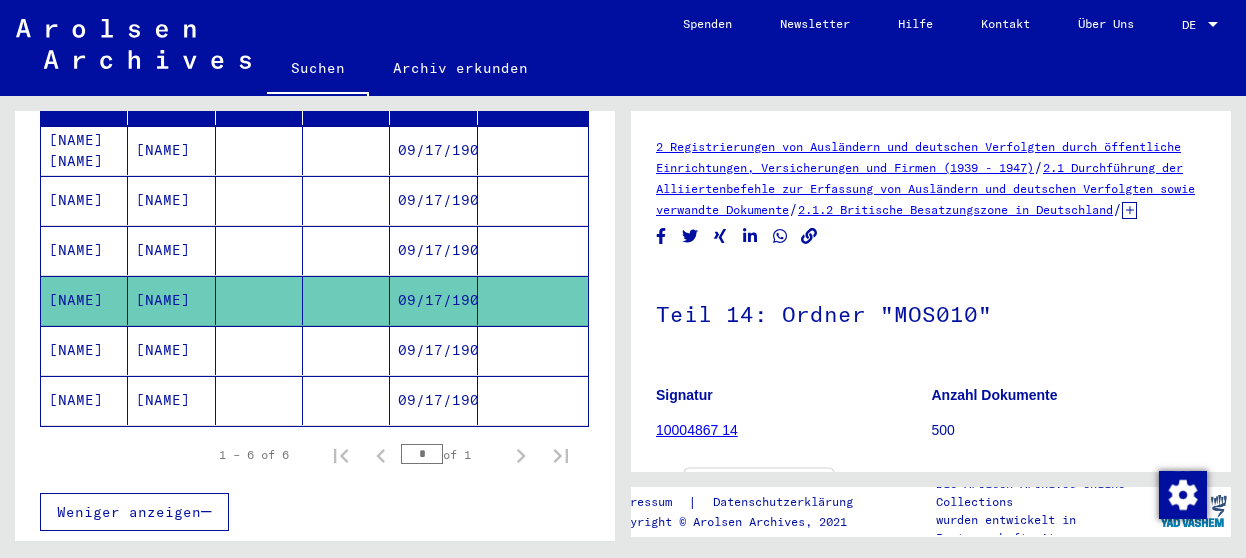 scroll, scrollTop: 499, scrollLeft: 0, axis: vertical 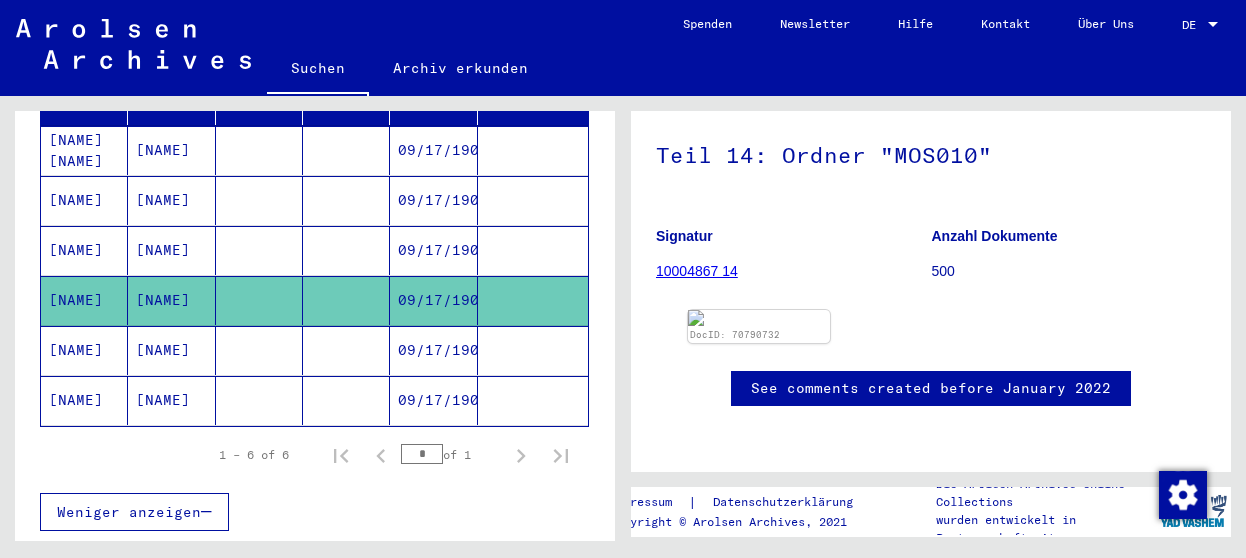 click on "09/17/1903" at bounding box center (433, 150) 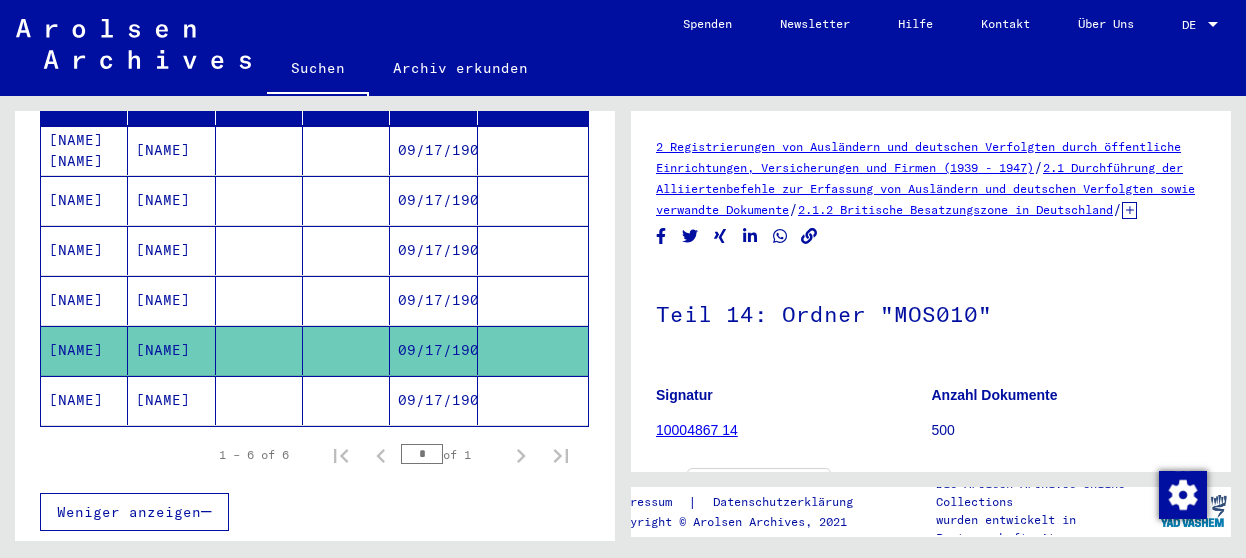 scroll, scrollTop: 0, scrollLeft: 0, axis: both 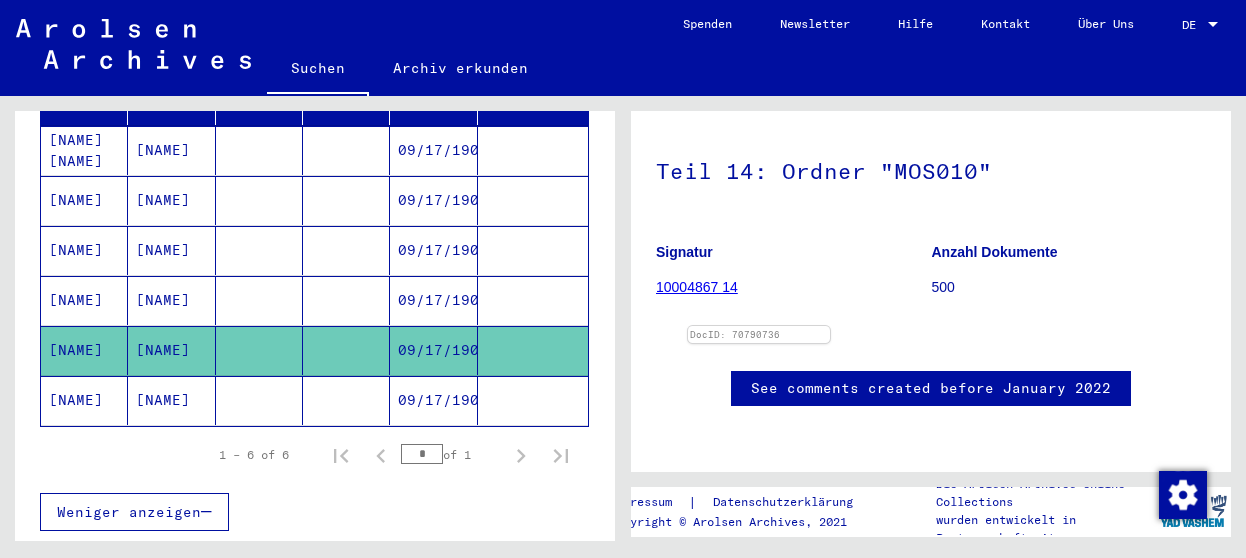 click on "09/17/1903" at bounding box center [433, 150] 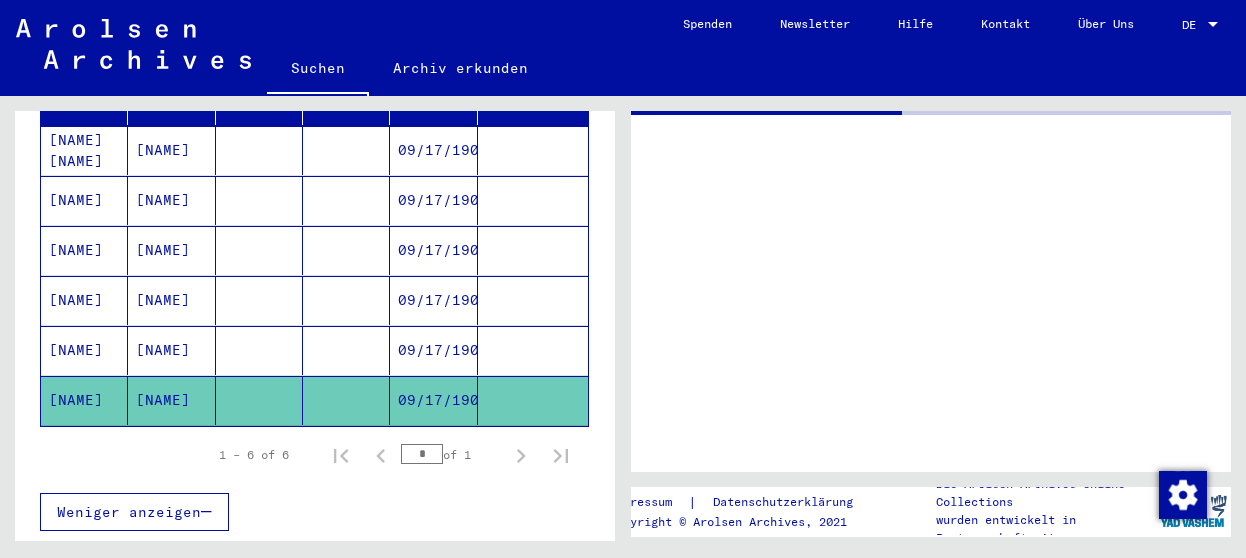 scroll, scrollTop: 0, scrollLeft: 0, axis: both 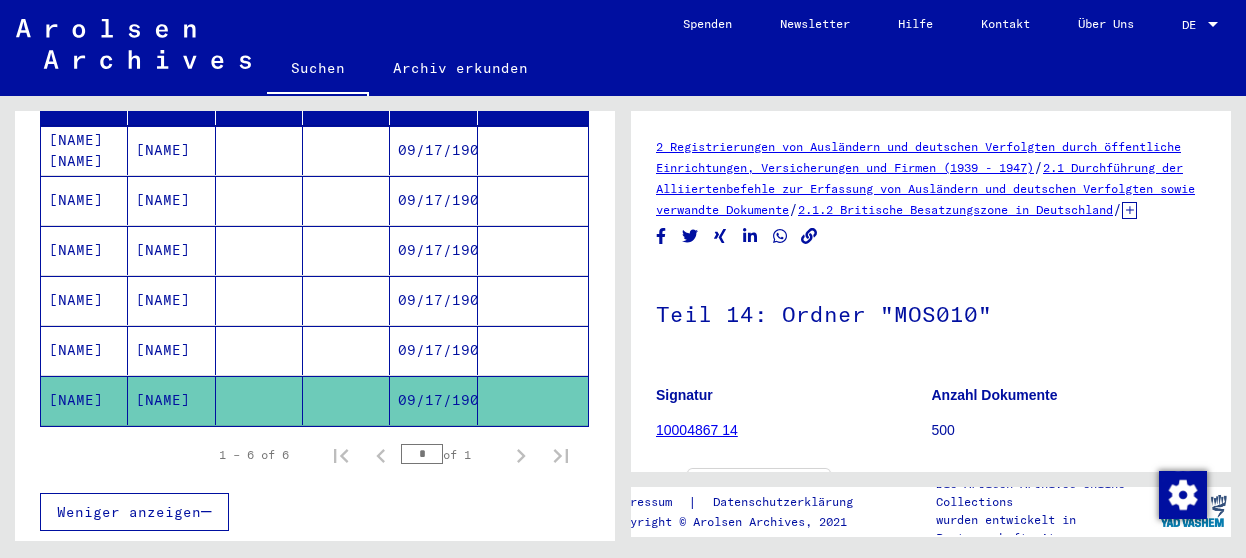 click on "09/17/1903" at bounding box center [433, 150] 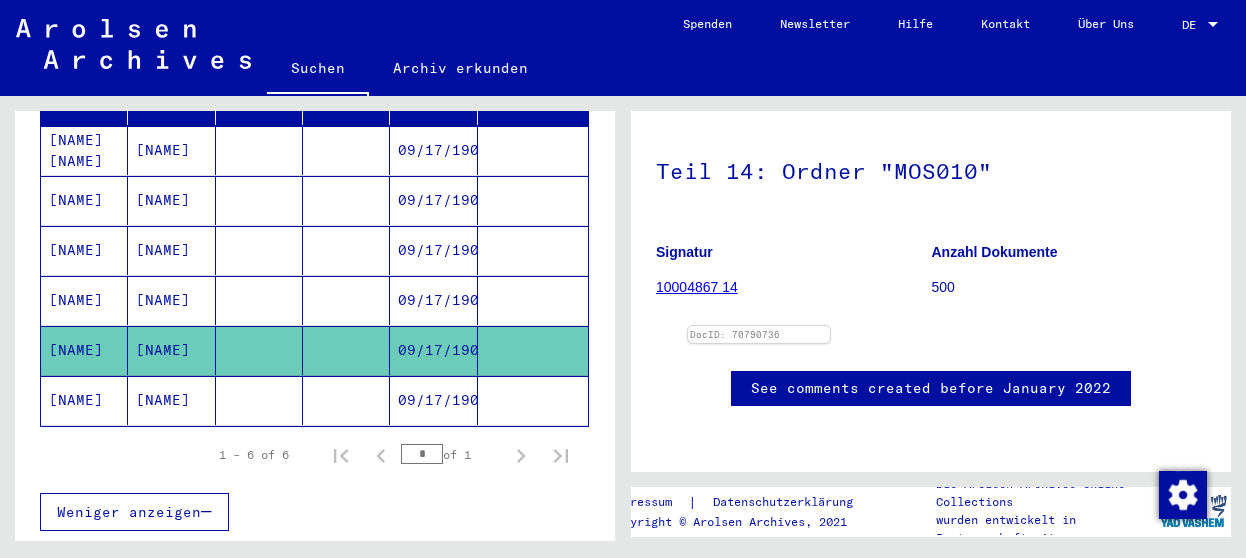 click on "09/17/1903" at bounding box center [433, 150] 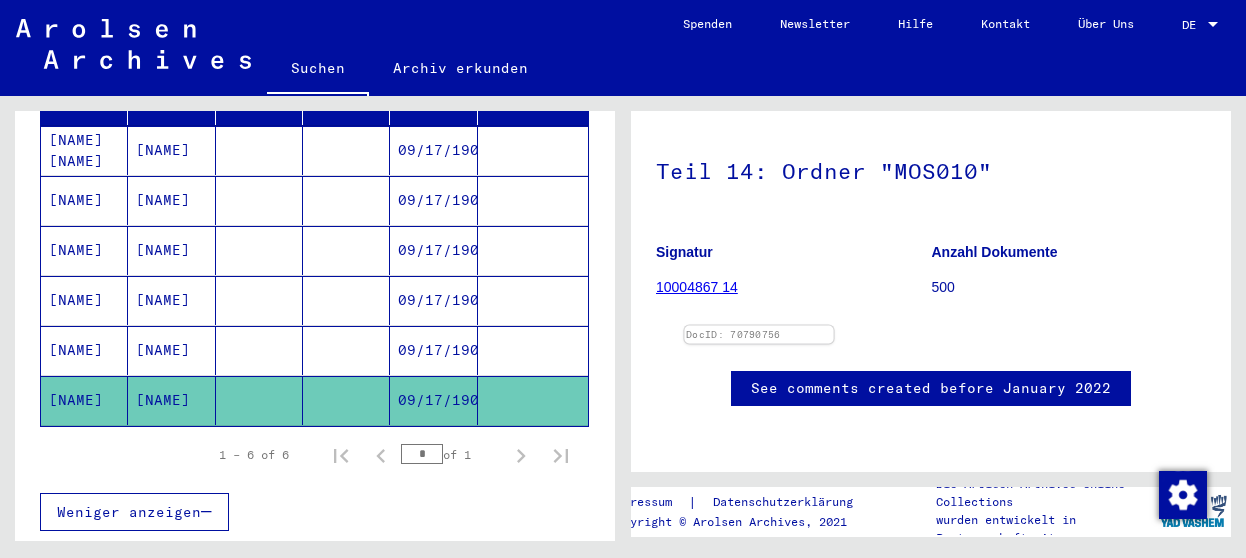 scroll, scrollTop: 700, scrollLeft: 0, axis: vertical 